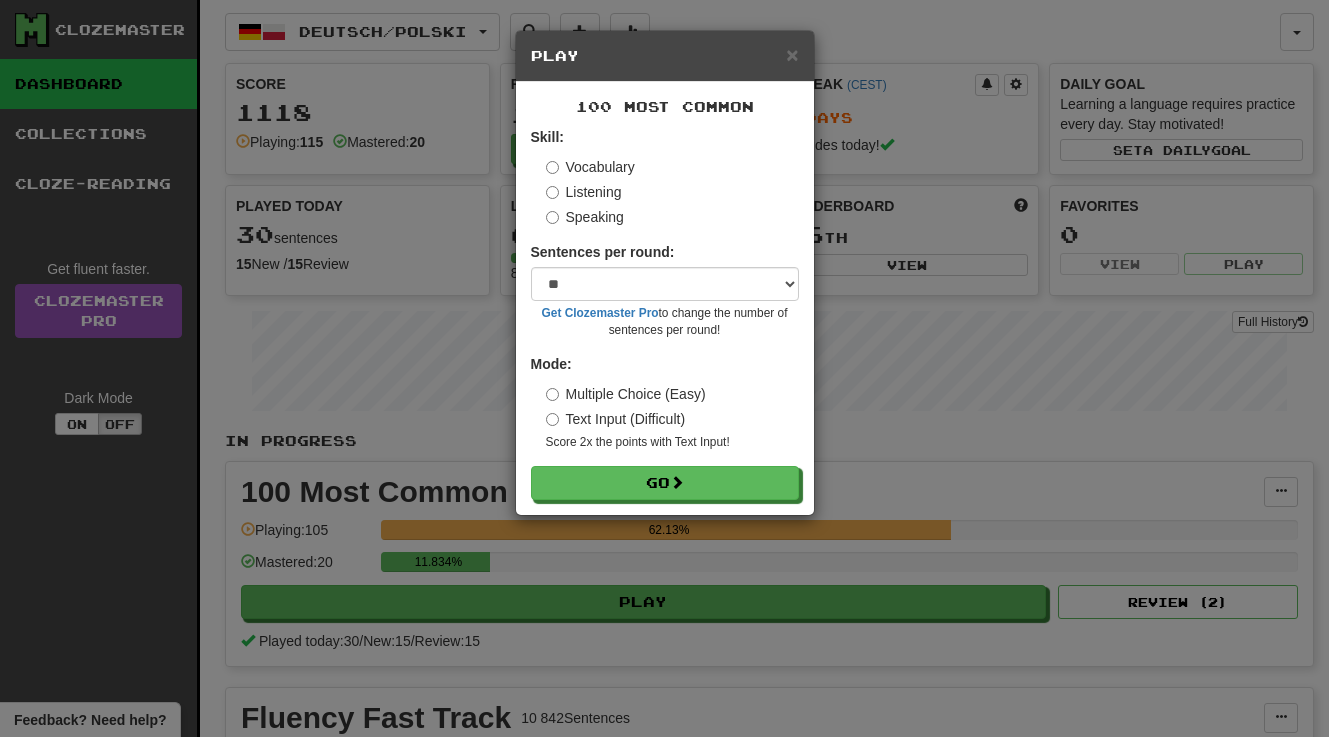 select on "**" 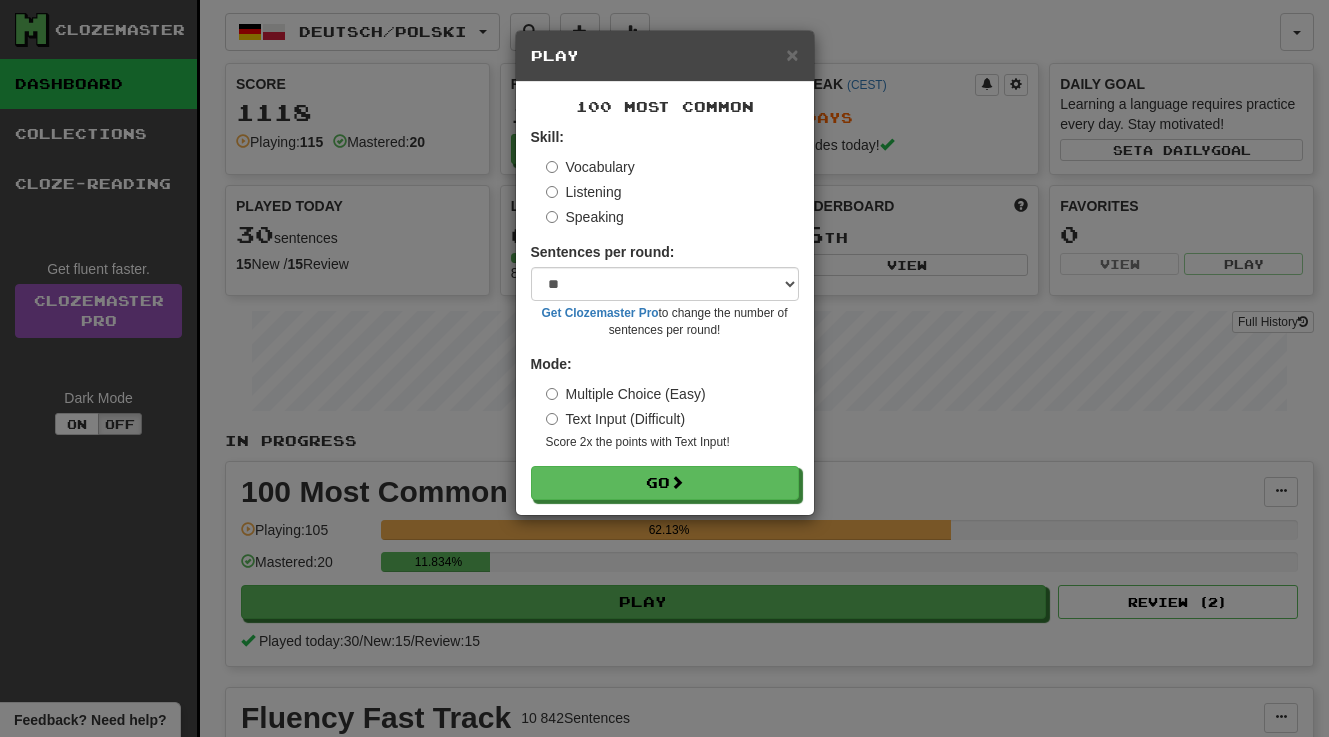 scroll, scrollTop: 0, scrollLeft: 0, axis: both 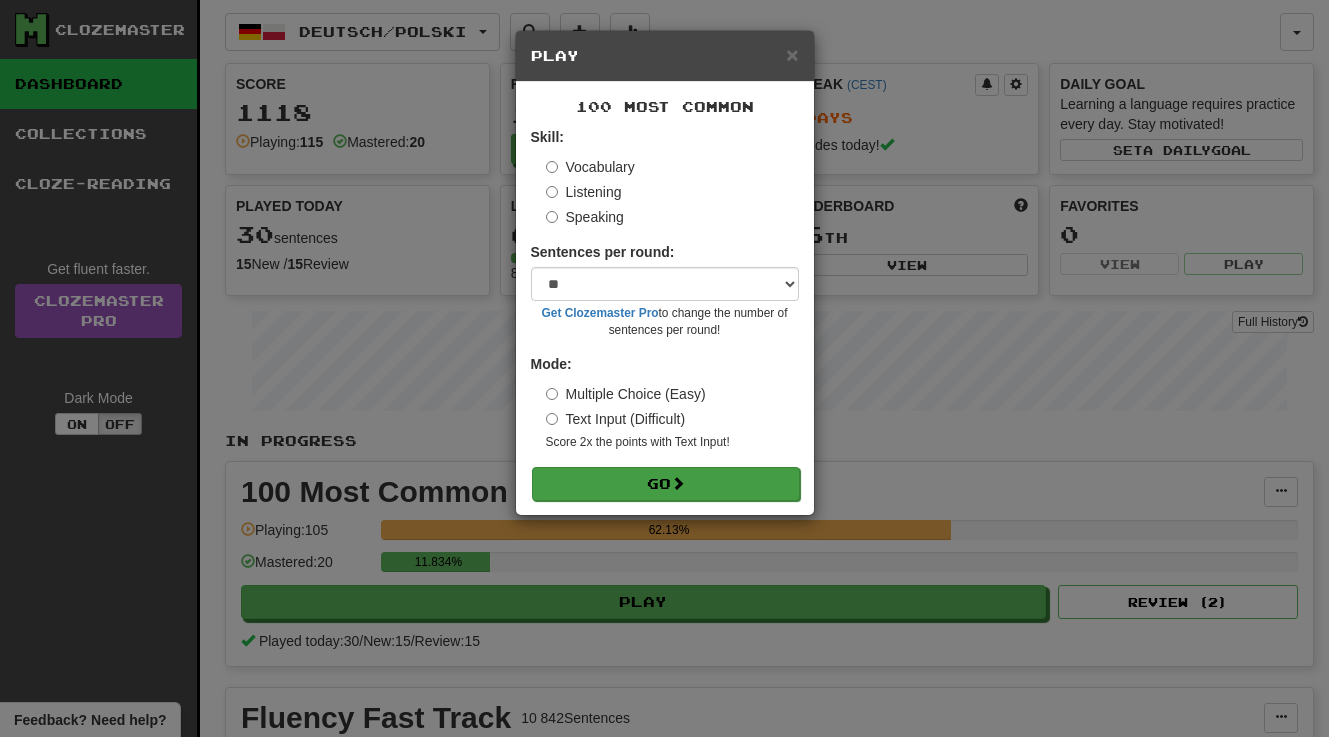 click on "Go" at bounding box center (666, 484) 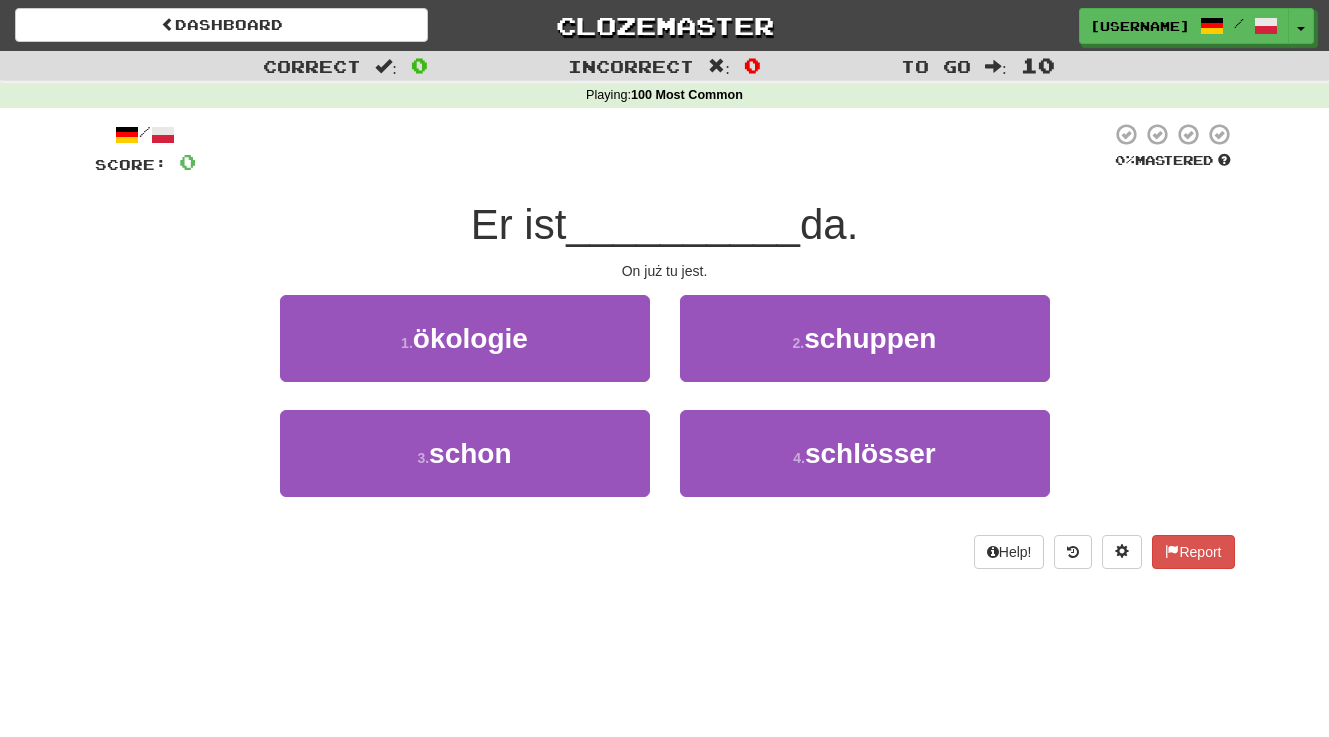 scroll, scrollTop: 0, scrollLeft: 0, axis: both 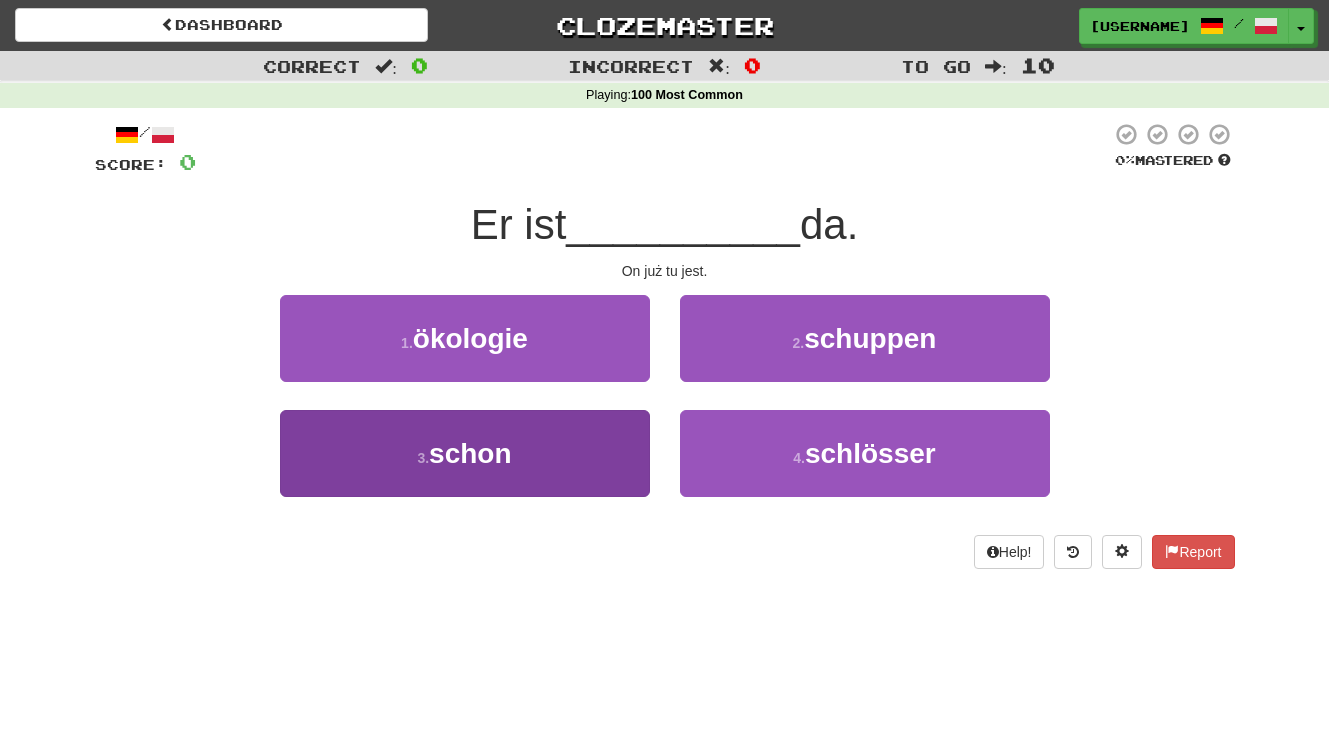 click on "3 .  schon" at bounding box center [465, 453] 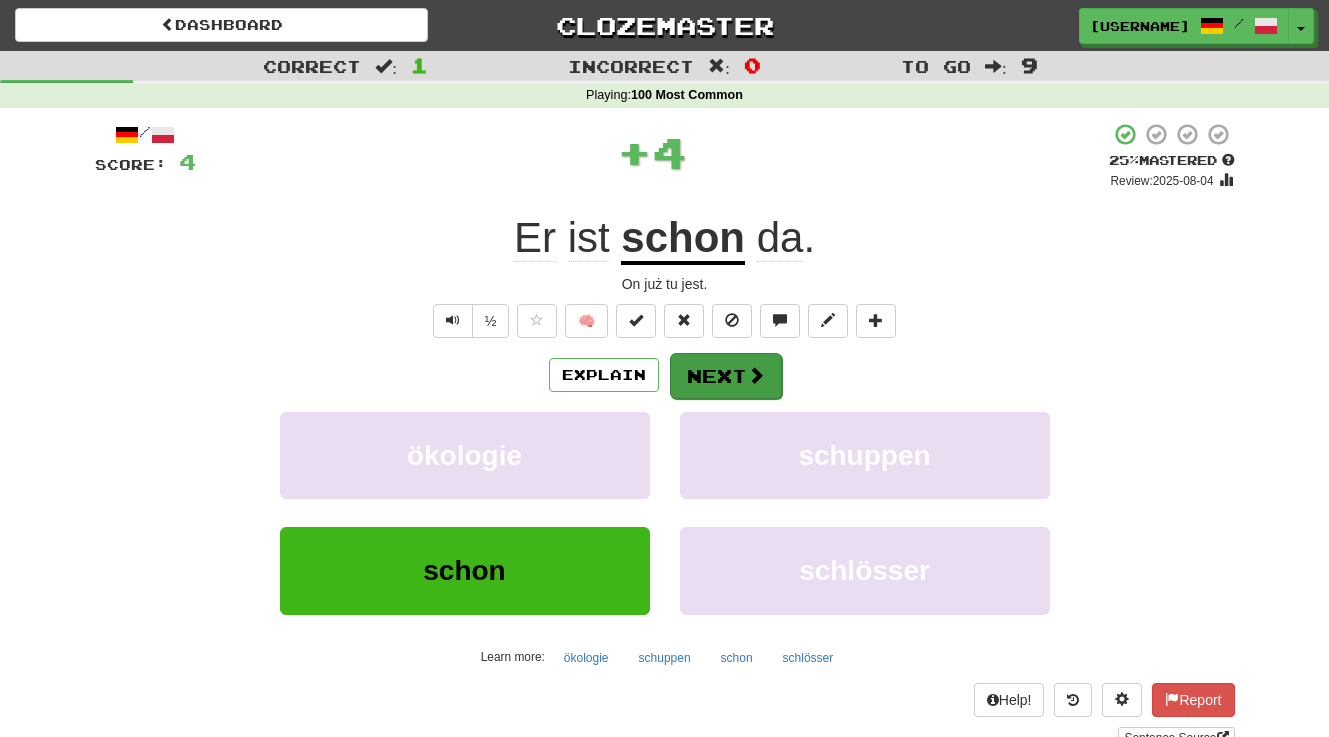click on "Next" at bounding box center [726, 376] 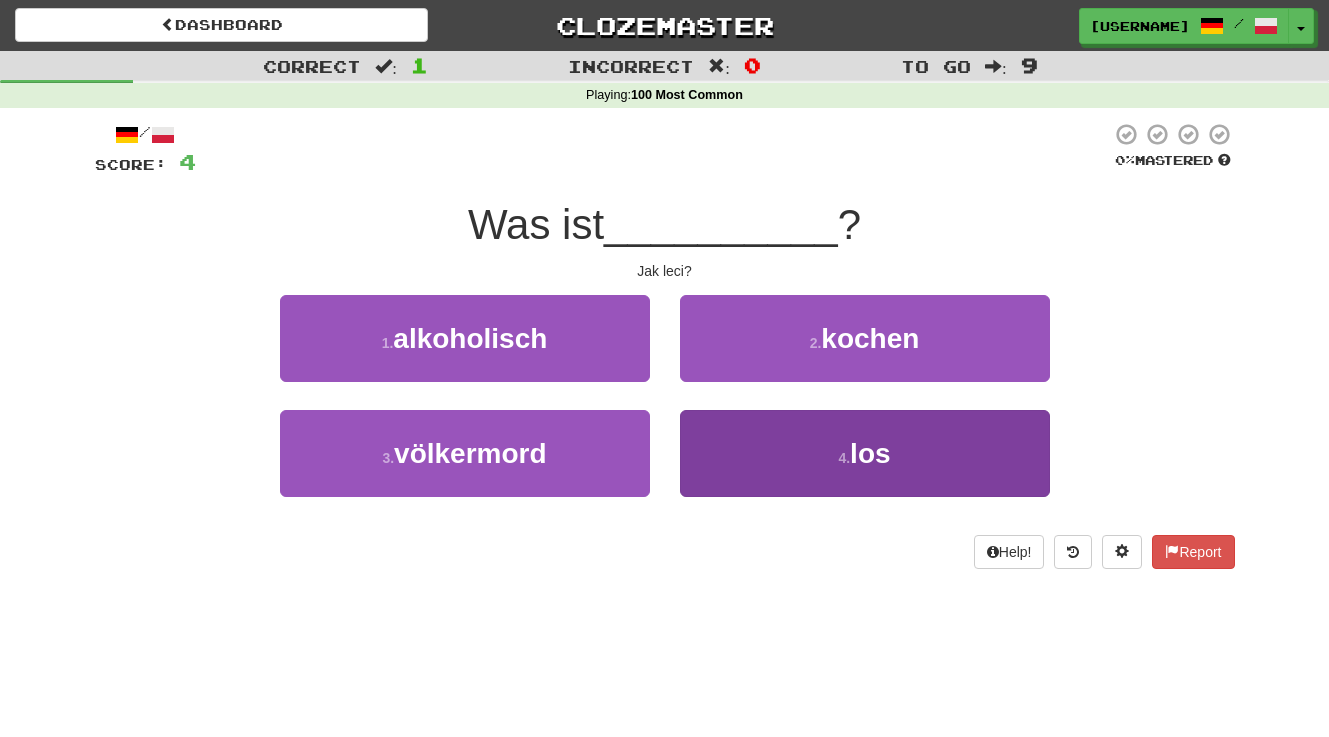 click on "4 .  los" at bounding box center [865, 453] 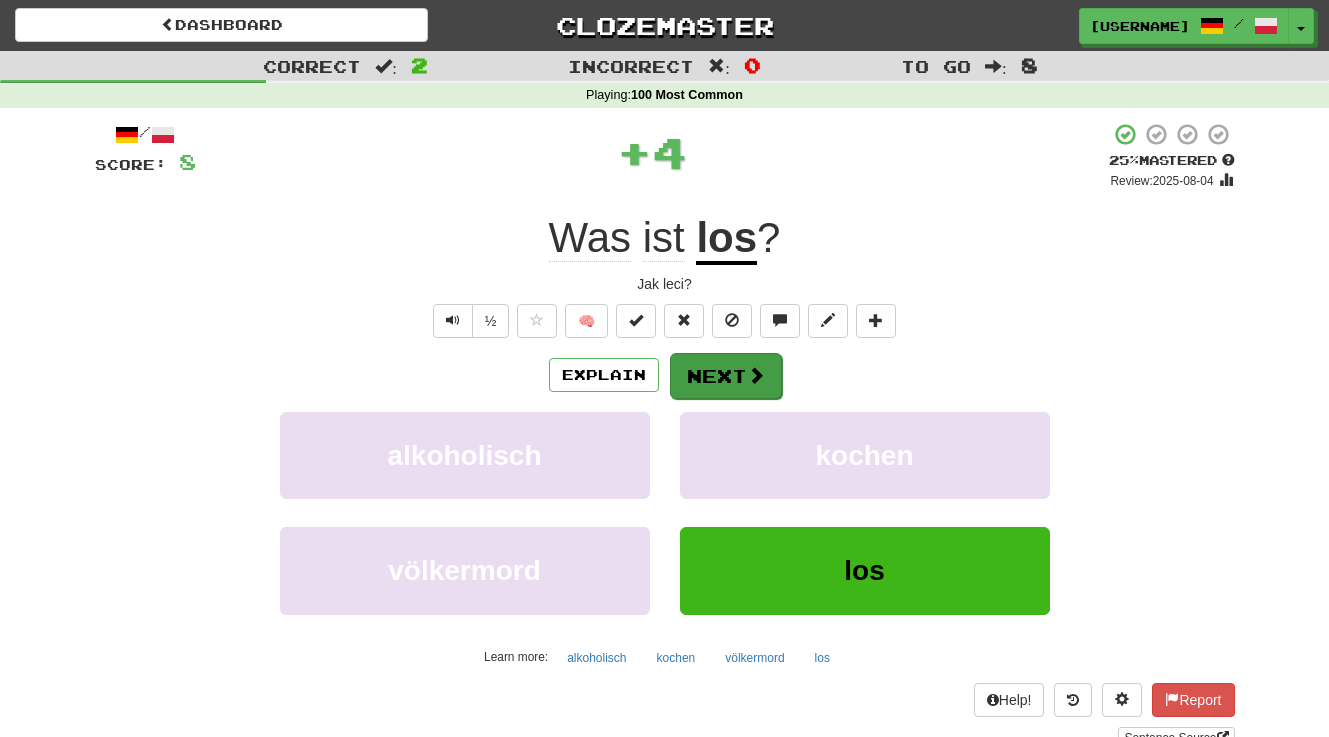 click at bounding box center [756, 375] 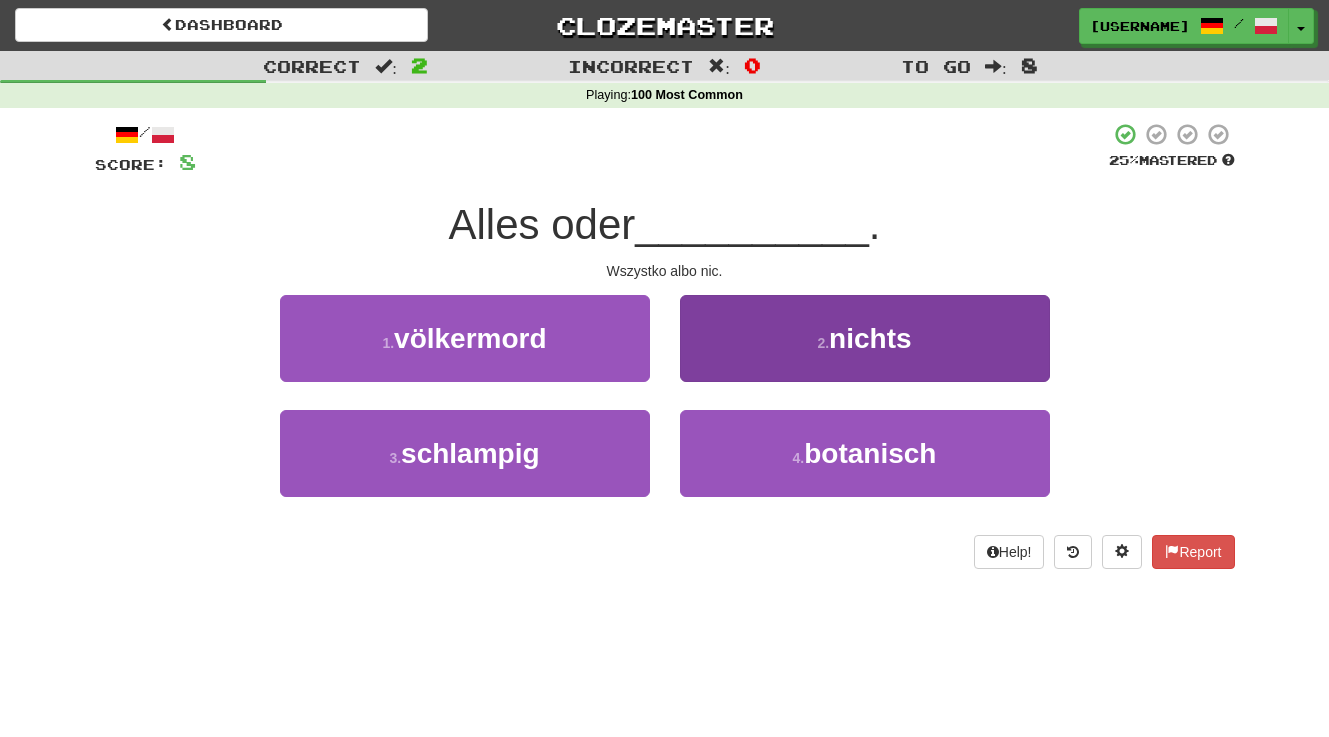 click on "2 .  nichts" at bounding box center [865, 338] 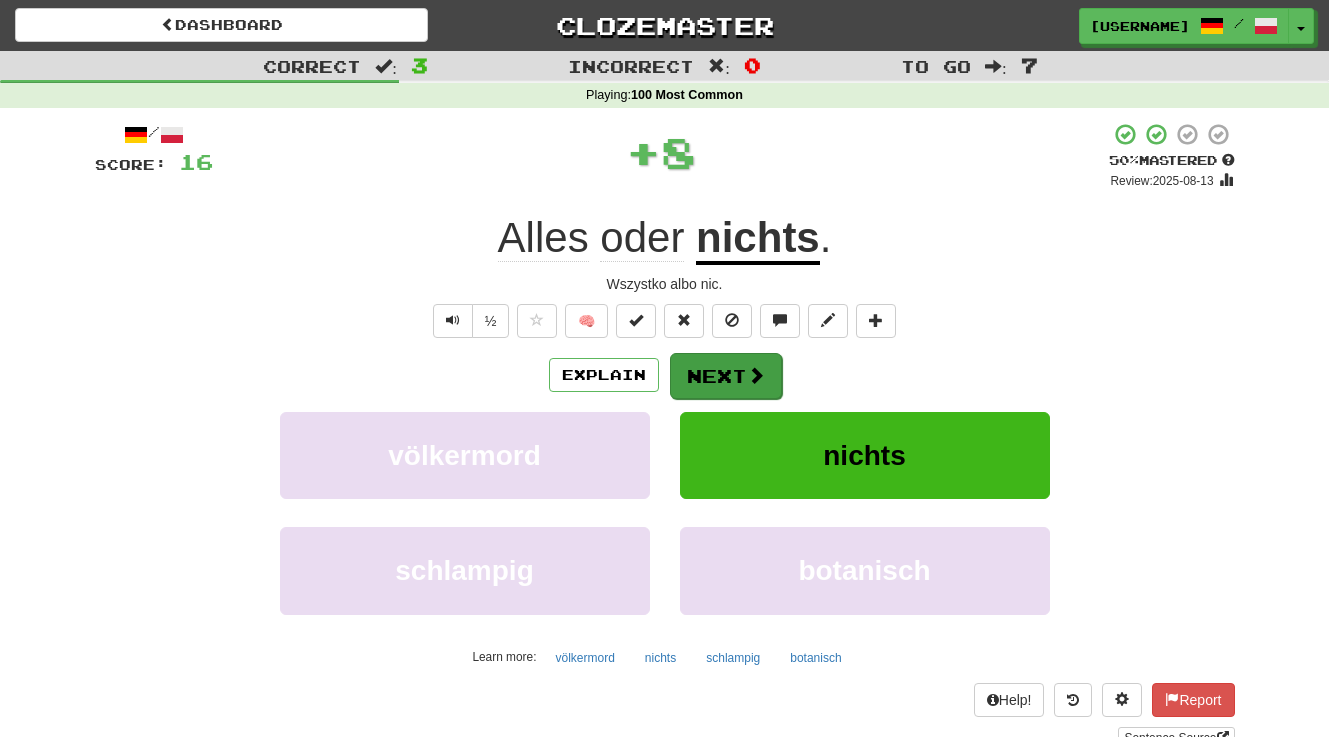 click on "Next" at bounding box center (726, 376) 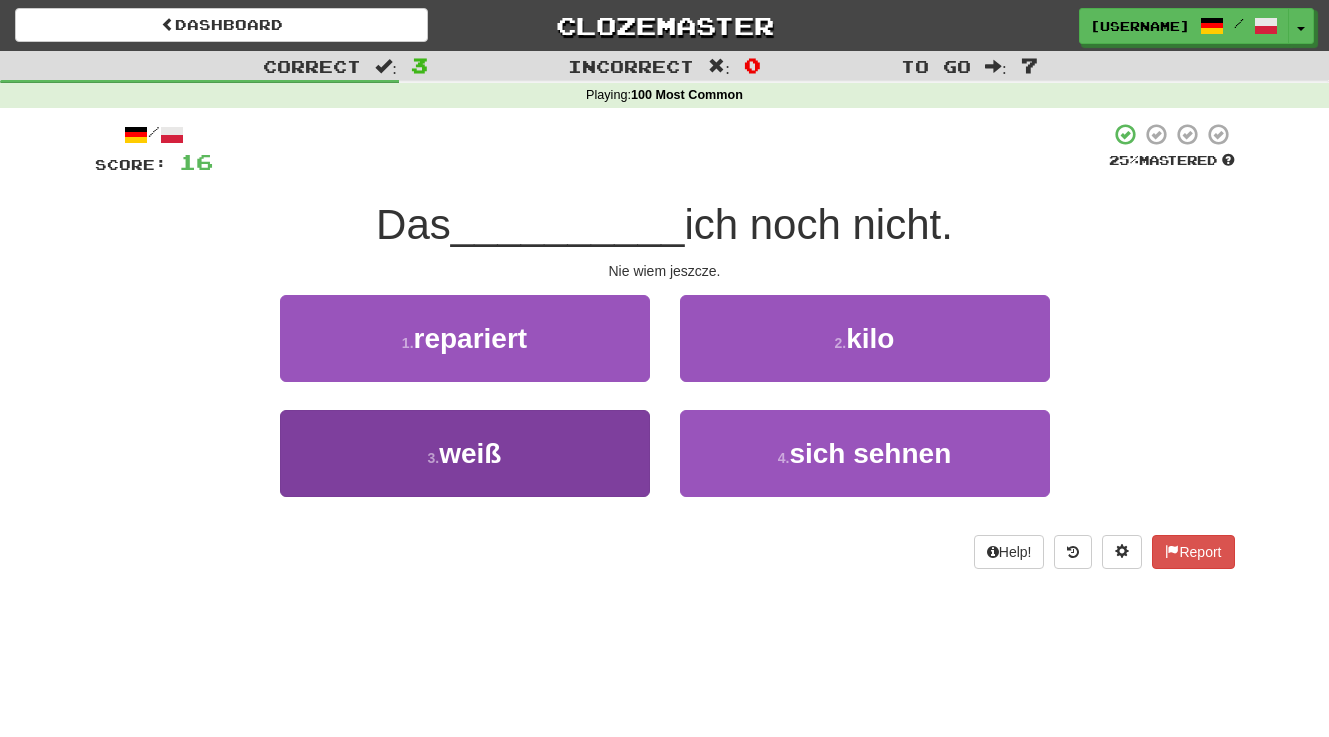 click on "3 .  weiß" at bounding box center [465, 453] 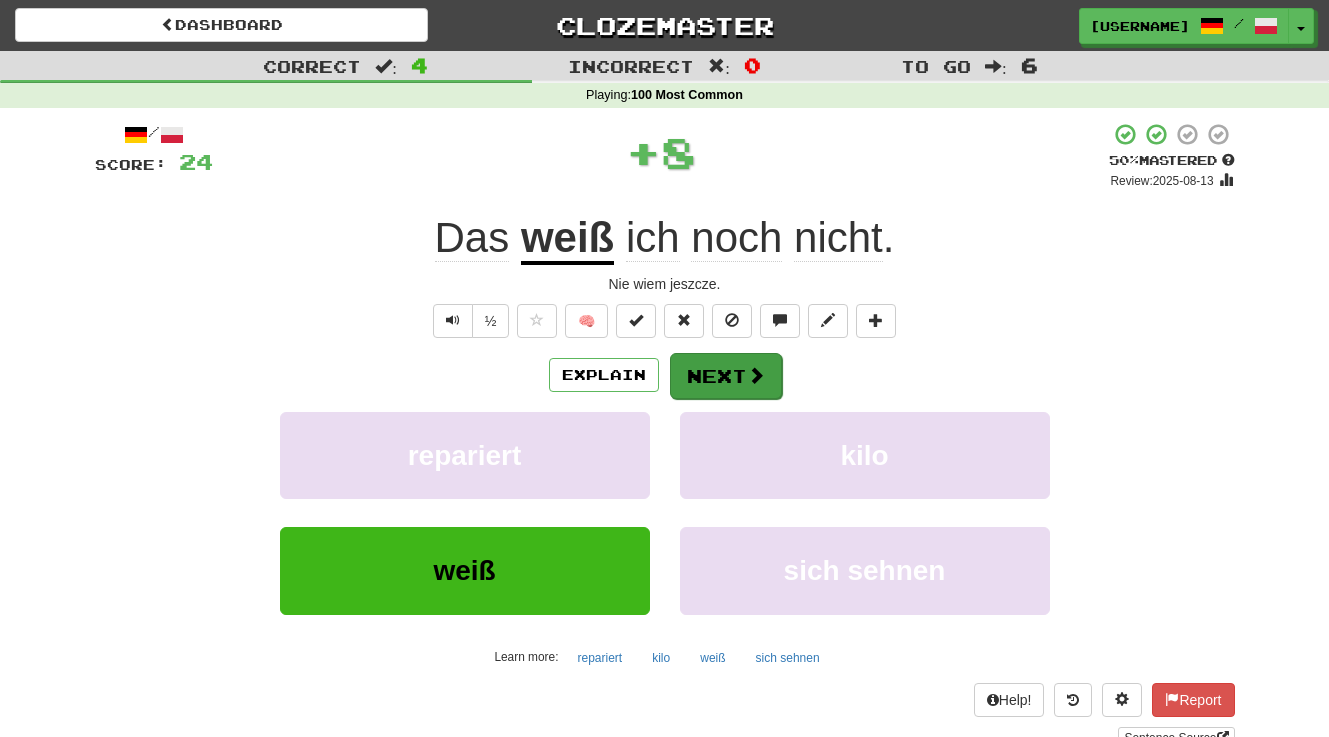 click on "Next" at bounding box center (726, 376) 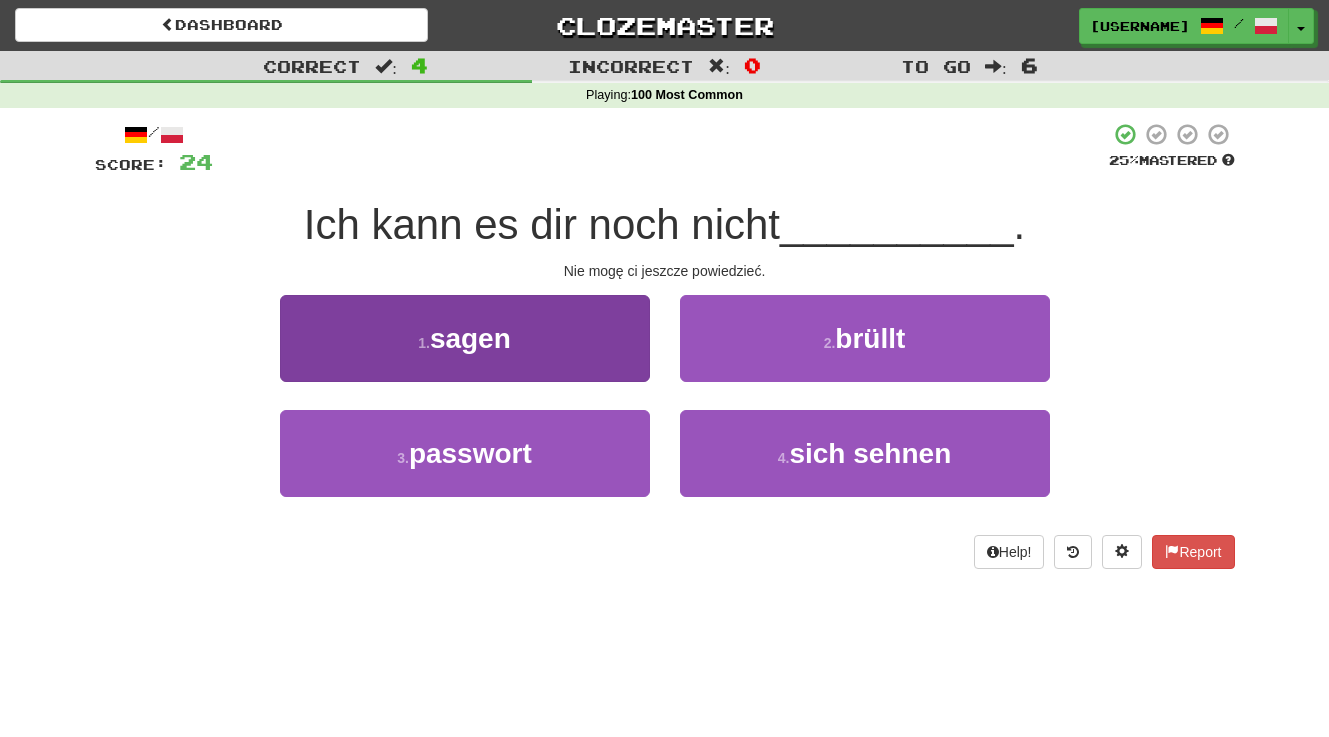 click on "1 .  sagen" at bounding box center (465, 338) 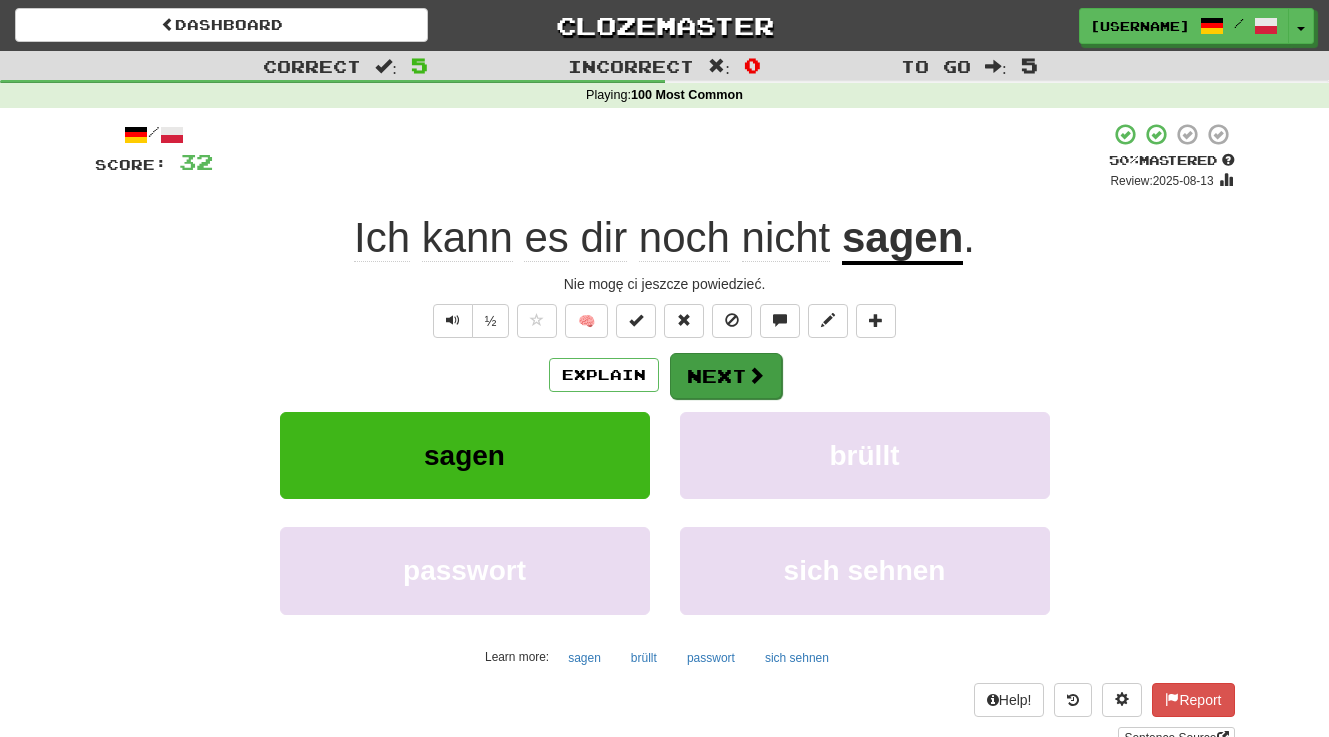 click at bounding box center (756, 375) 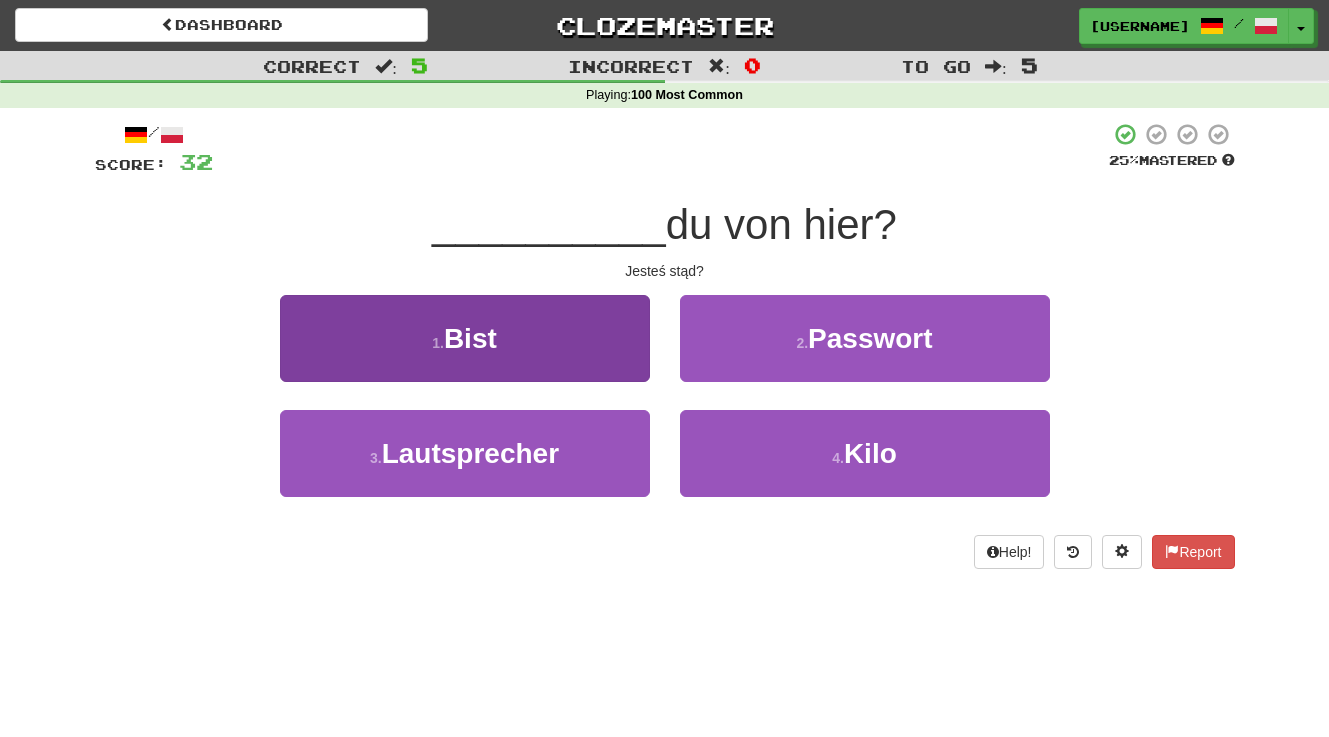 click on "1 .  Bist" at bounding box center (465, 338) 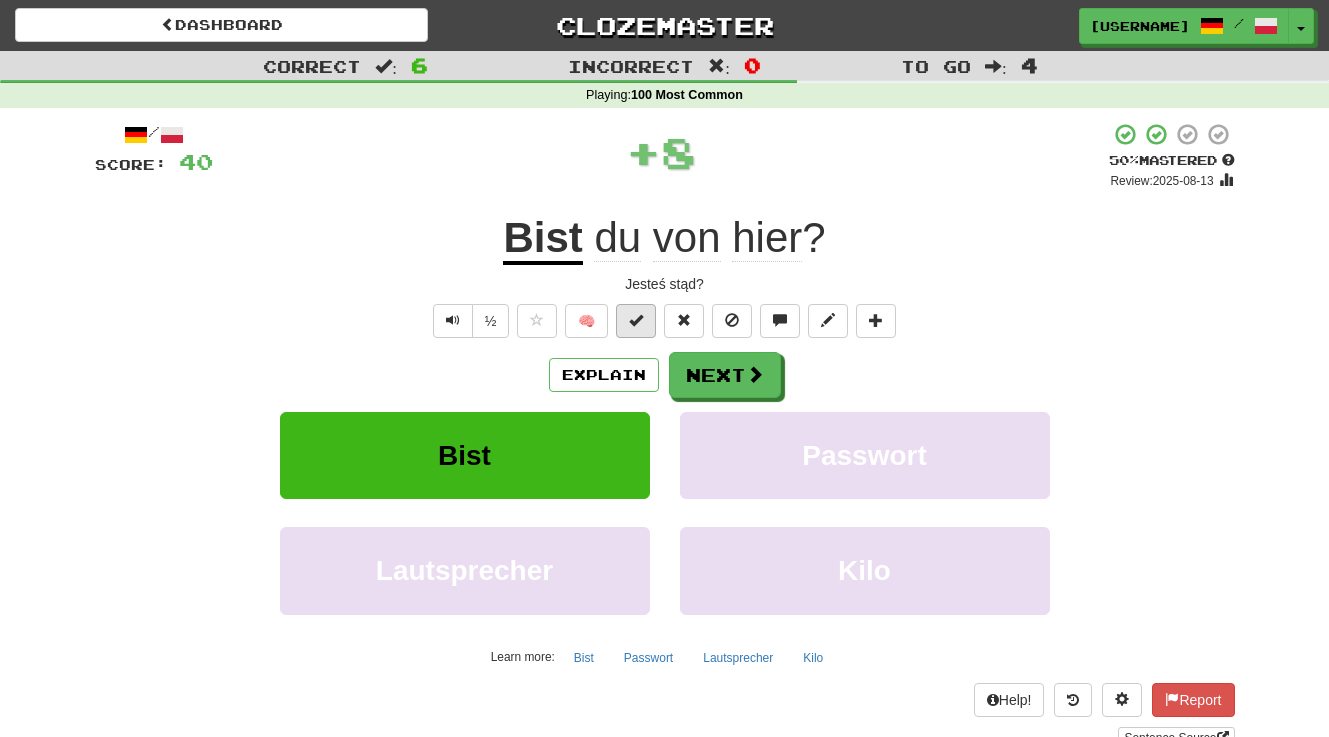 click at bounding box center [636, 320] 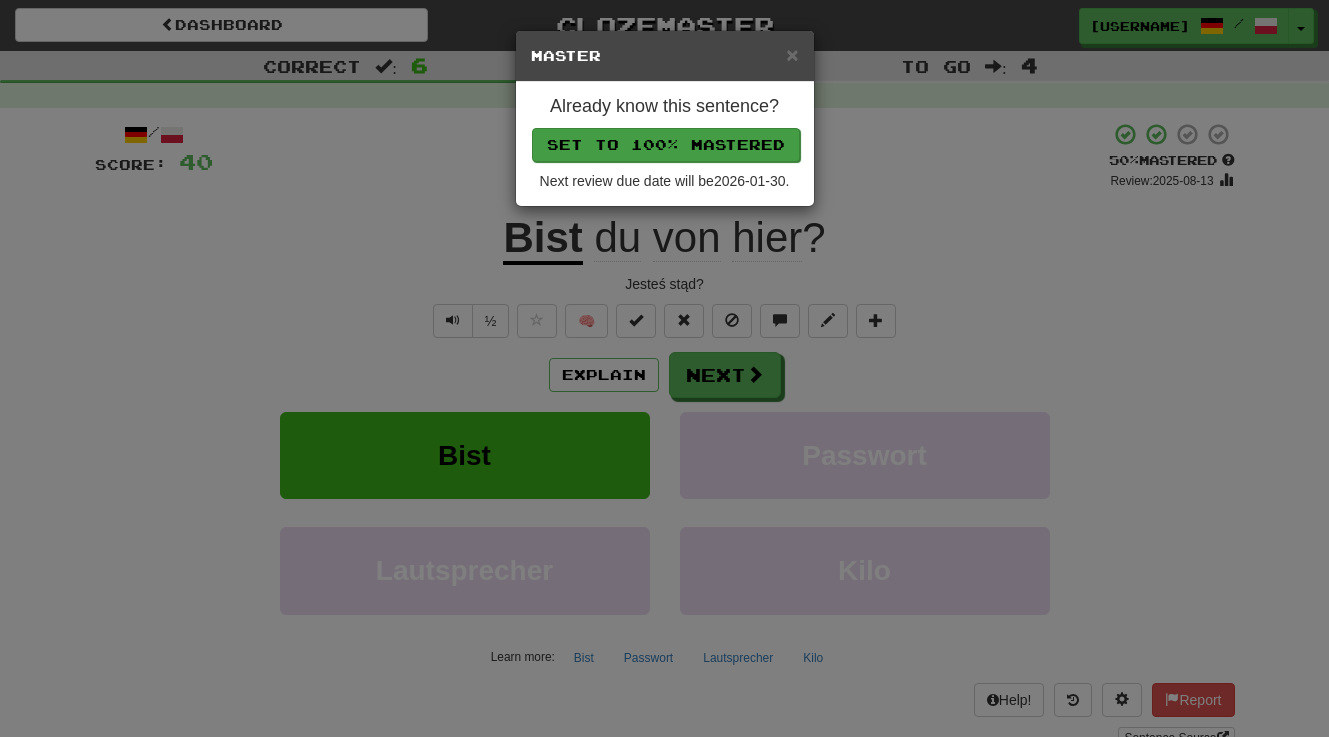 click on "Set to 100% Mastered" at bounding box center [666, 145] 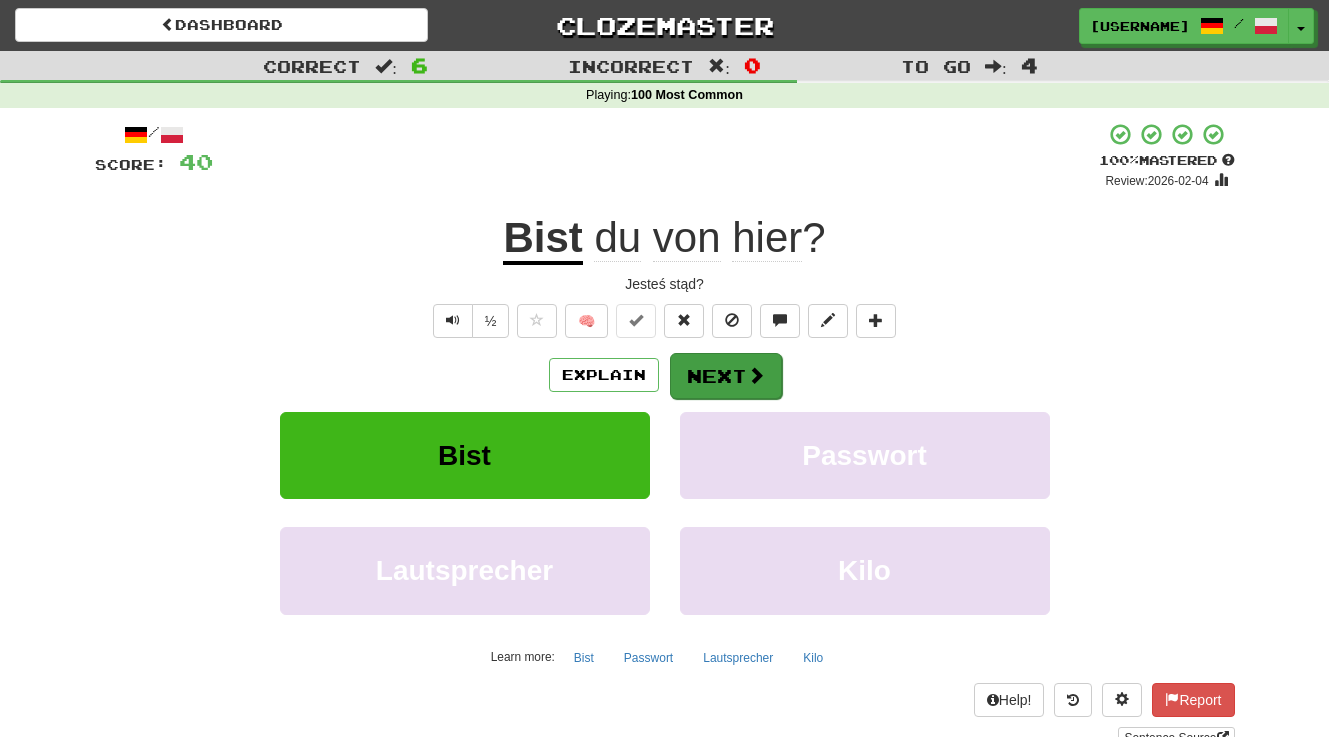 click on "Next" at bounding box center [726, 376] 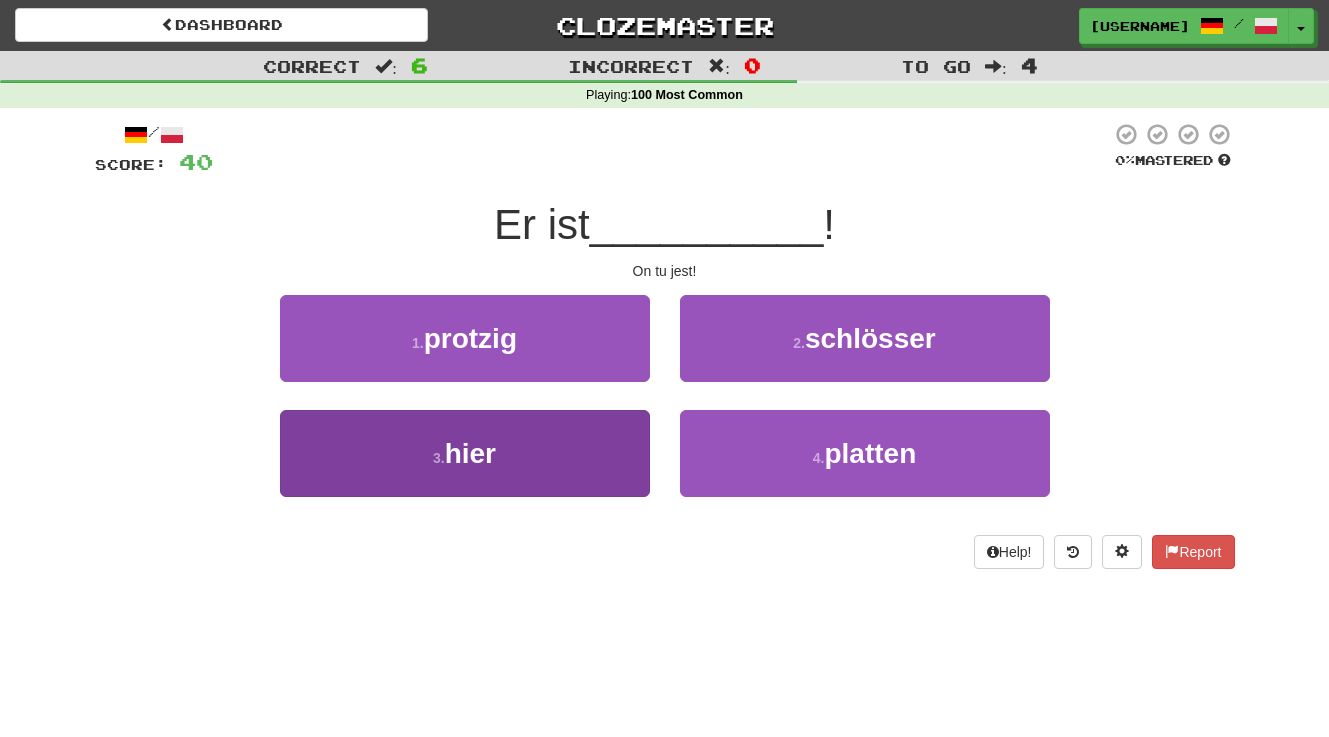 click on "3 .  hier" at bounding box center [465, 453] 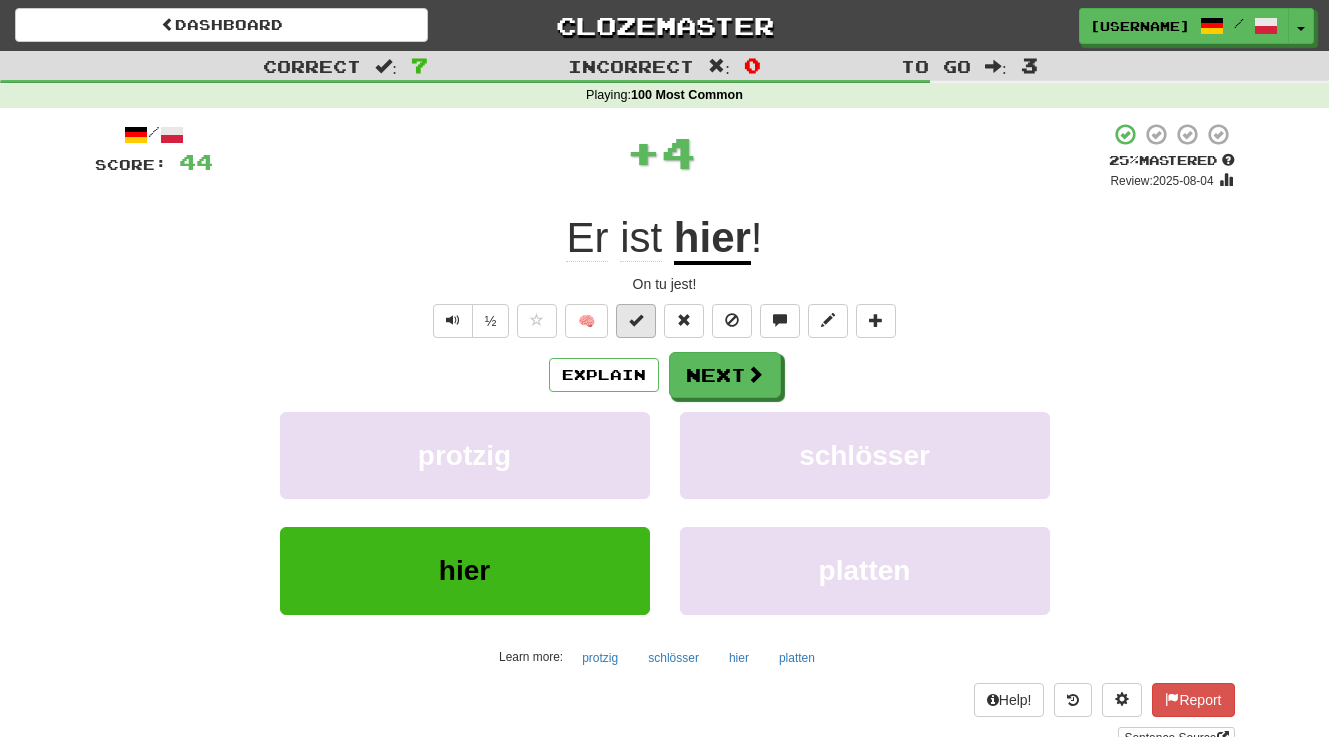 click at bounding box center (636, 321) 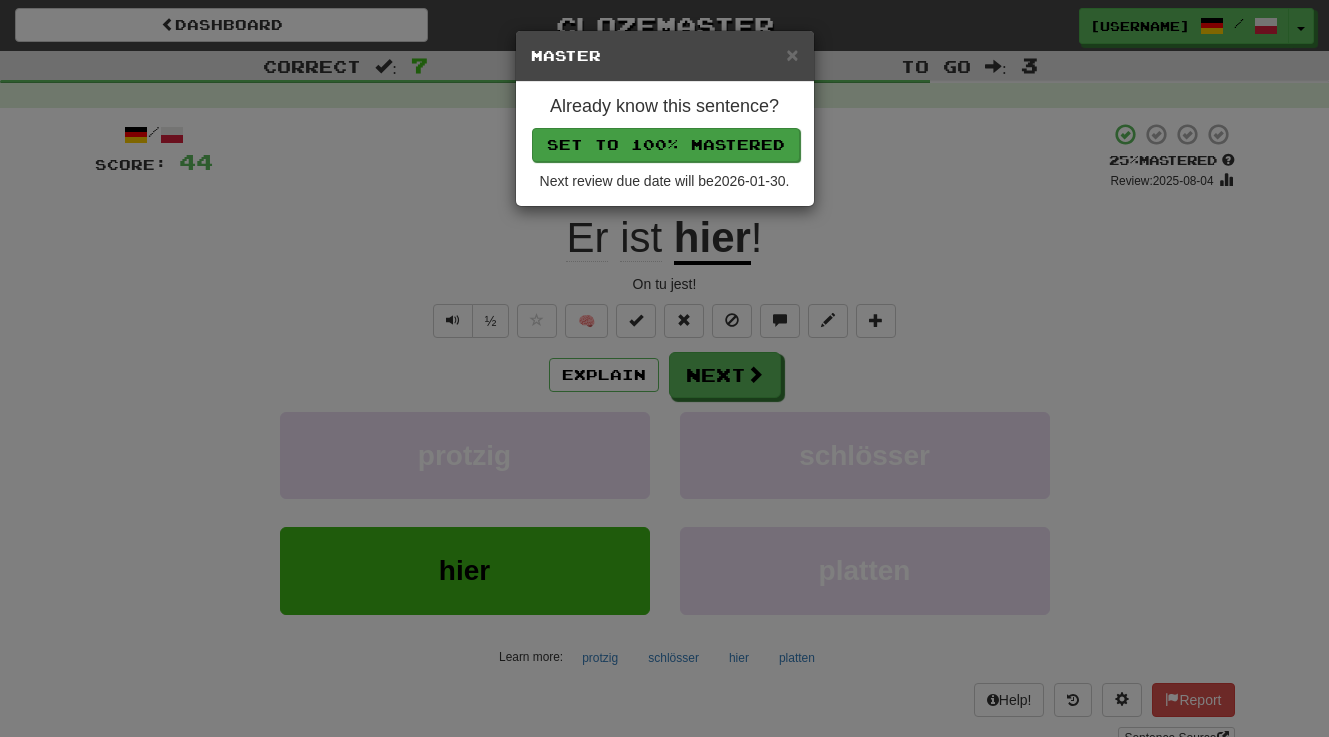 click on "Set to 100% Mastered" at bounding box center [666, 145] 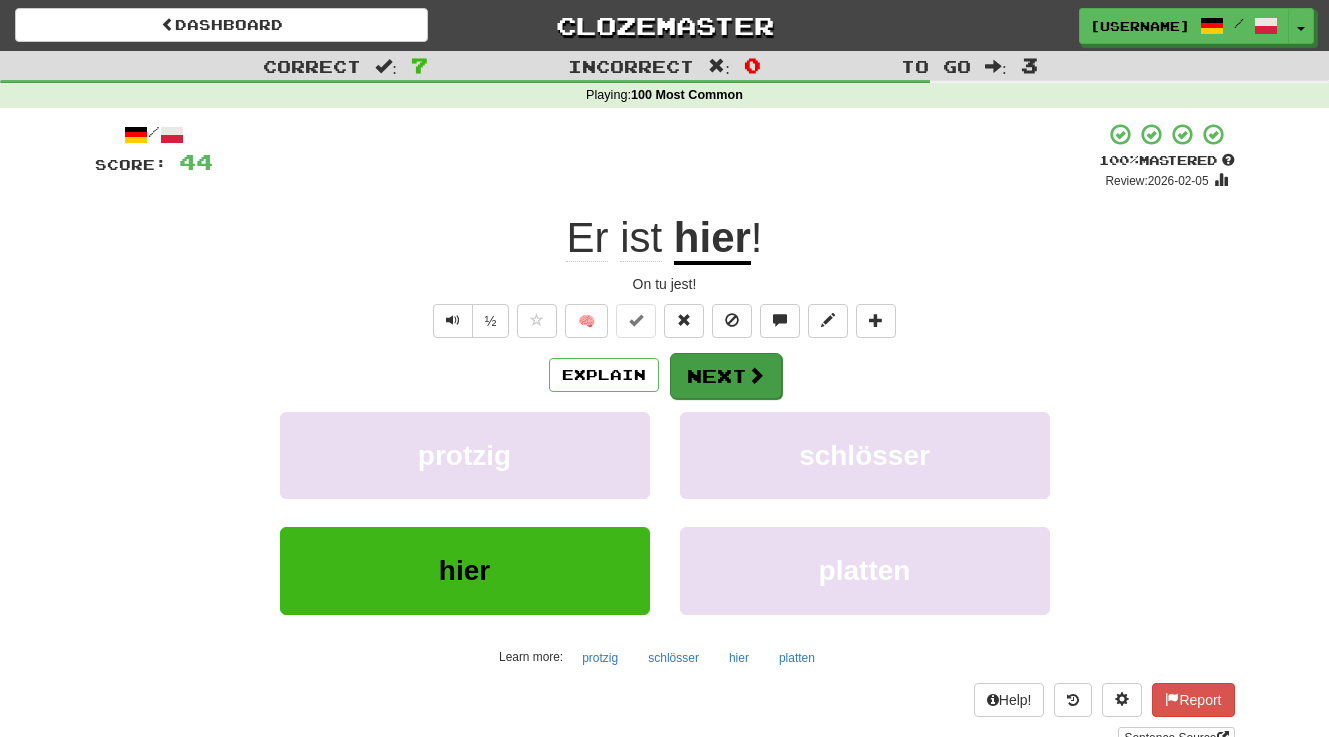 click on "Next" at bounding box center (726, 376) 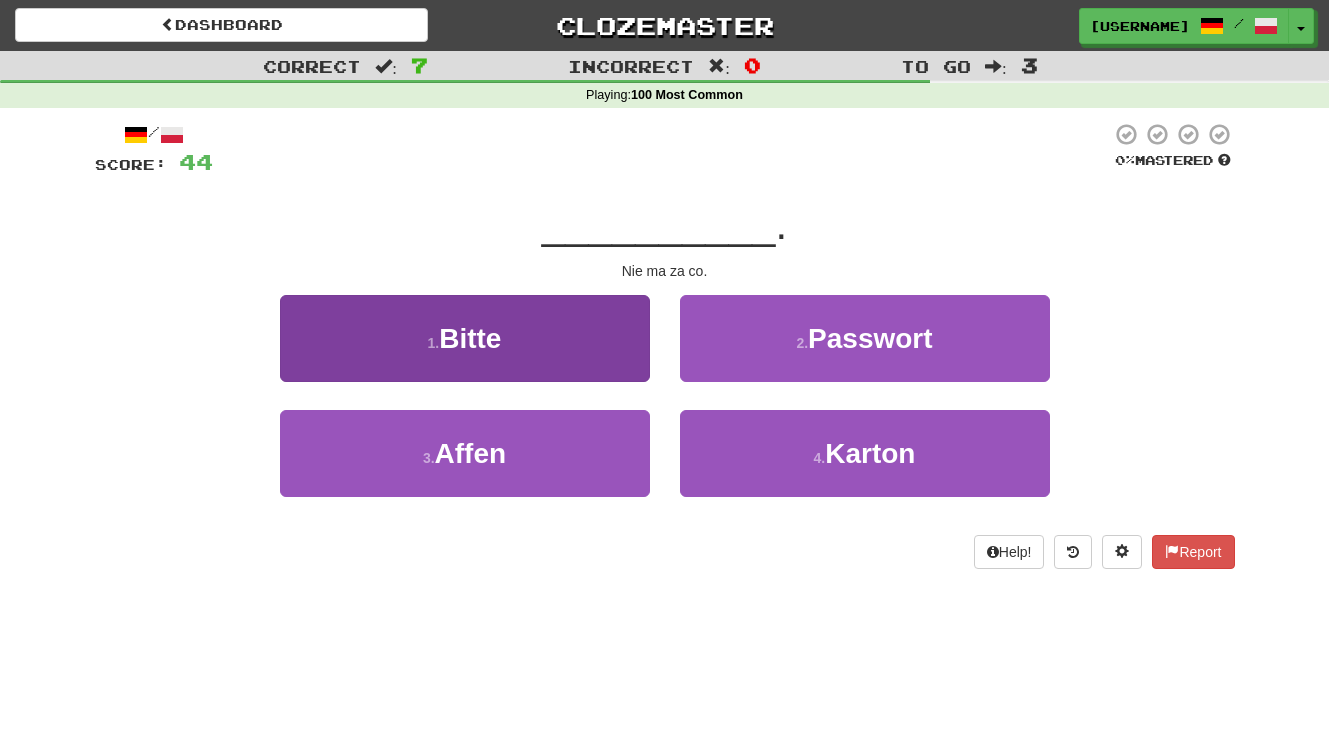 click on "1 .  Bitte" at bounding box center (465, 338) 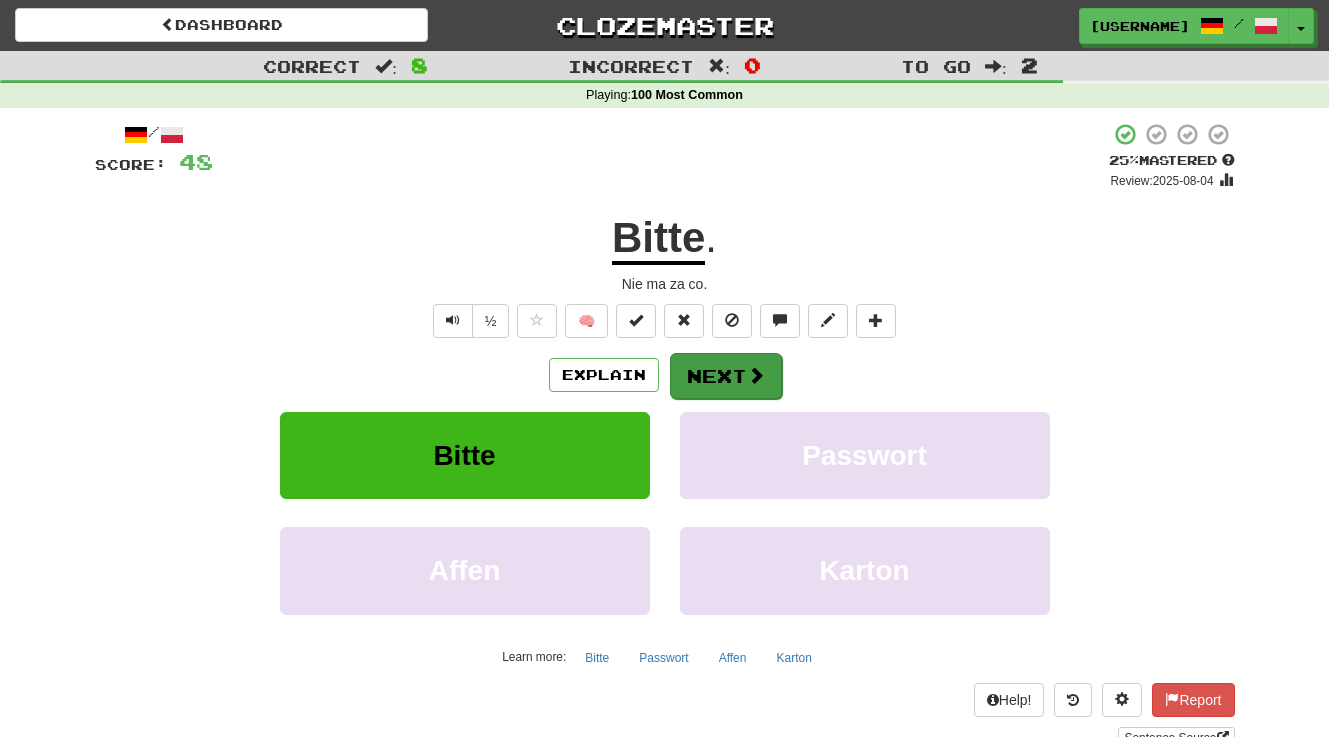 click on "Next" at bounding box center (726, 376) 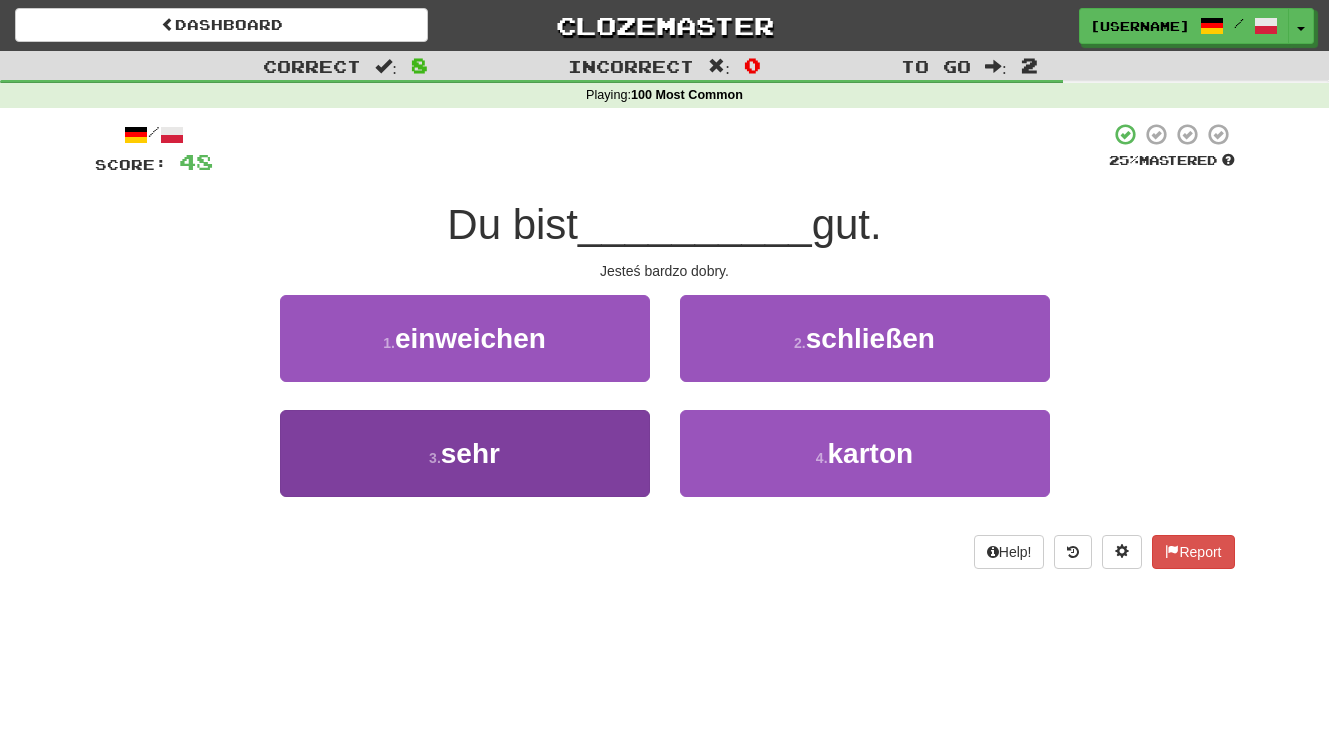 click on "3 .  sehr" at bounding box center [465, 453] 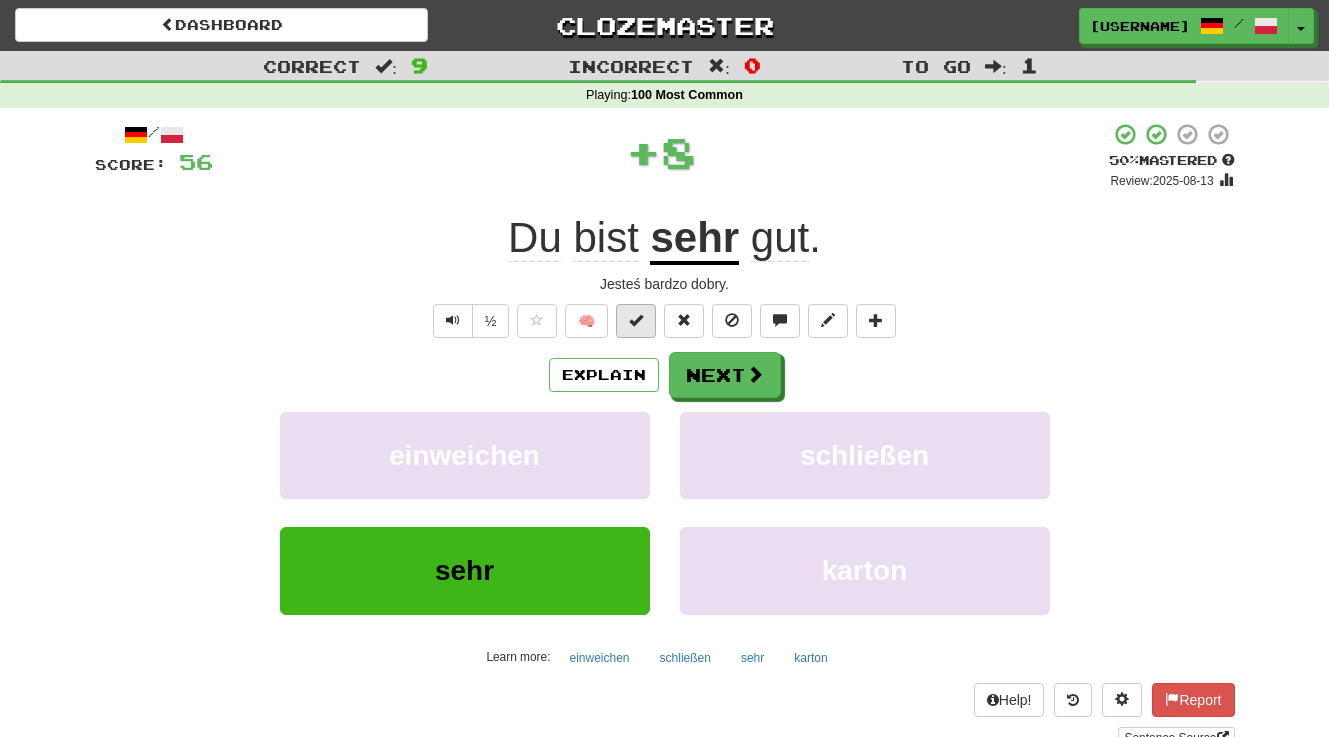 click at bounding box center (636, 320) 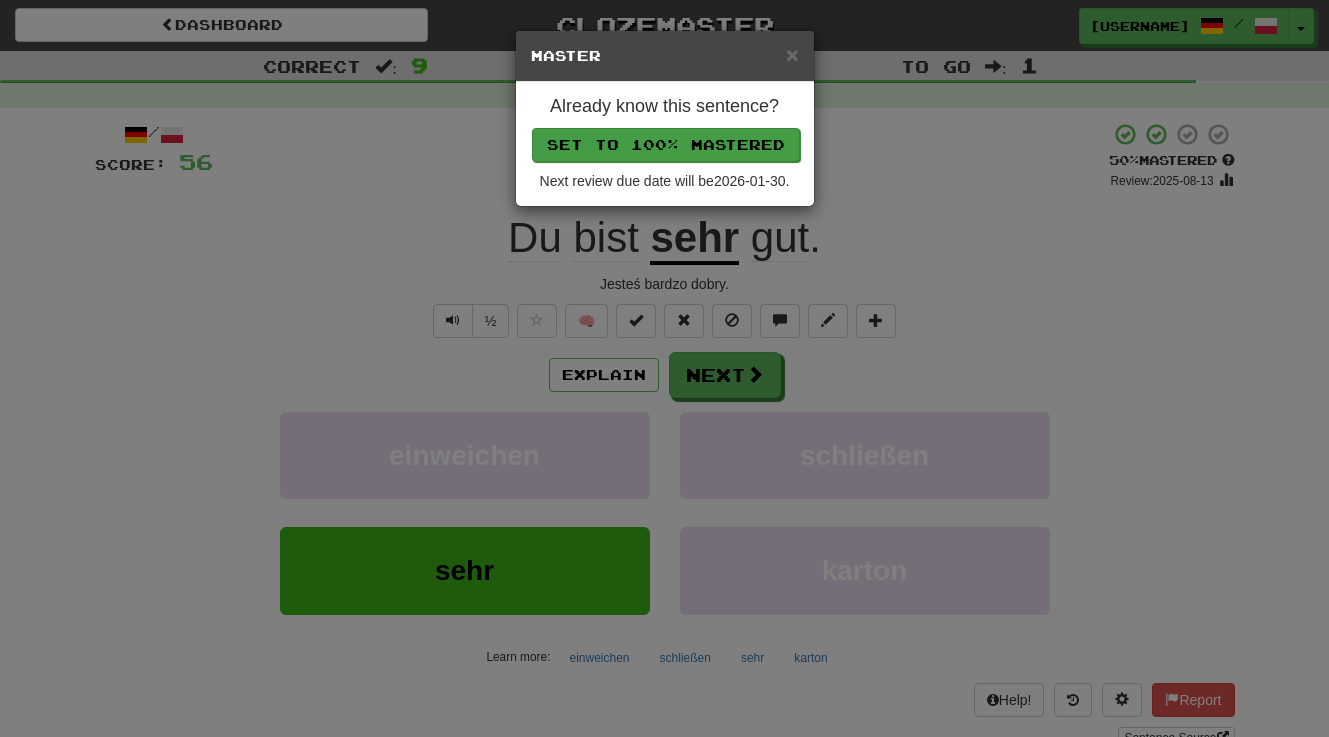 click on "Set to 100% Mastered" at bounding box center [666, 145] 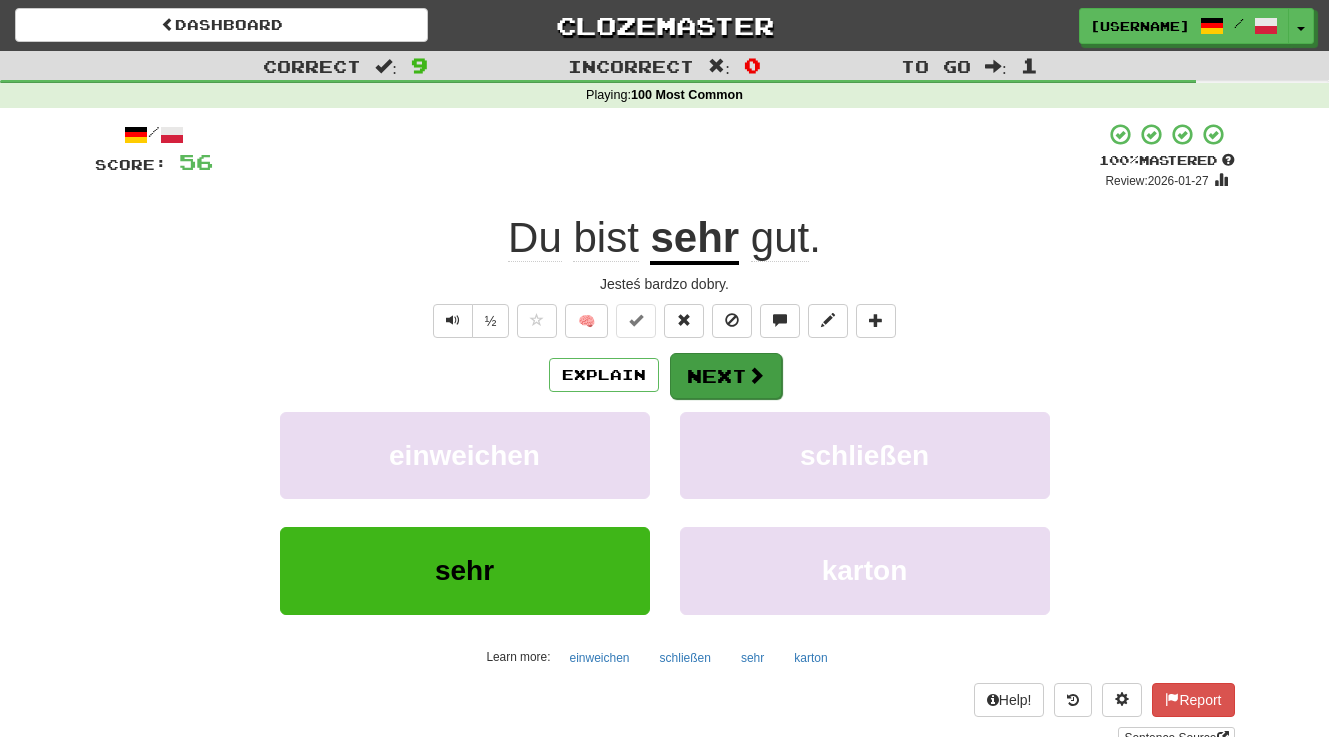 click on "Next" at bounding box center (726, 376) 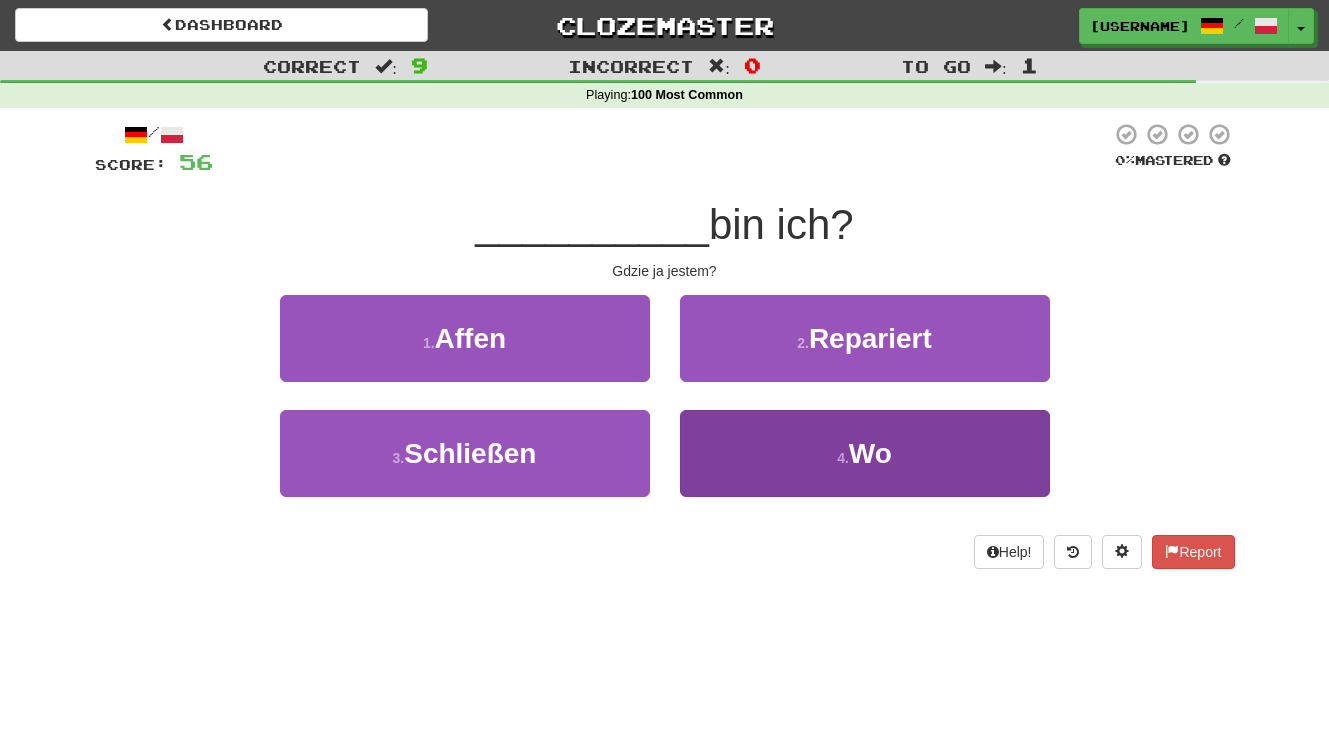 click on "4 .  Wo" at bounding box center [865, 453] 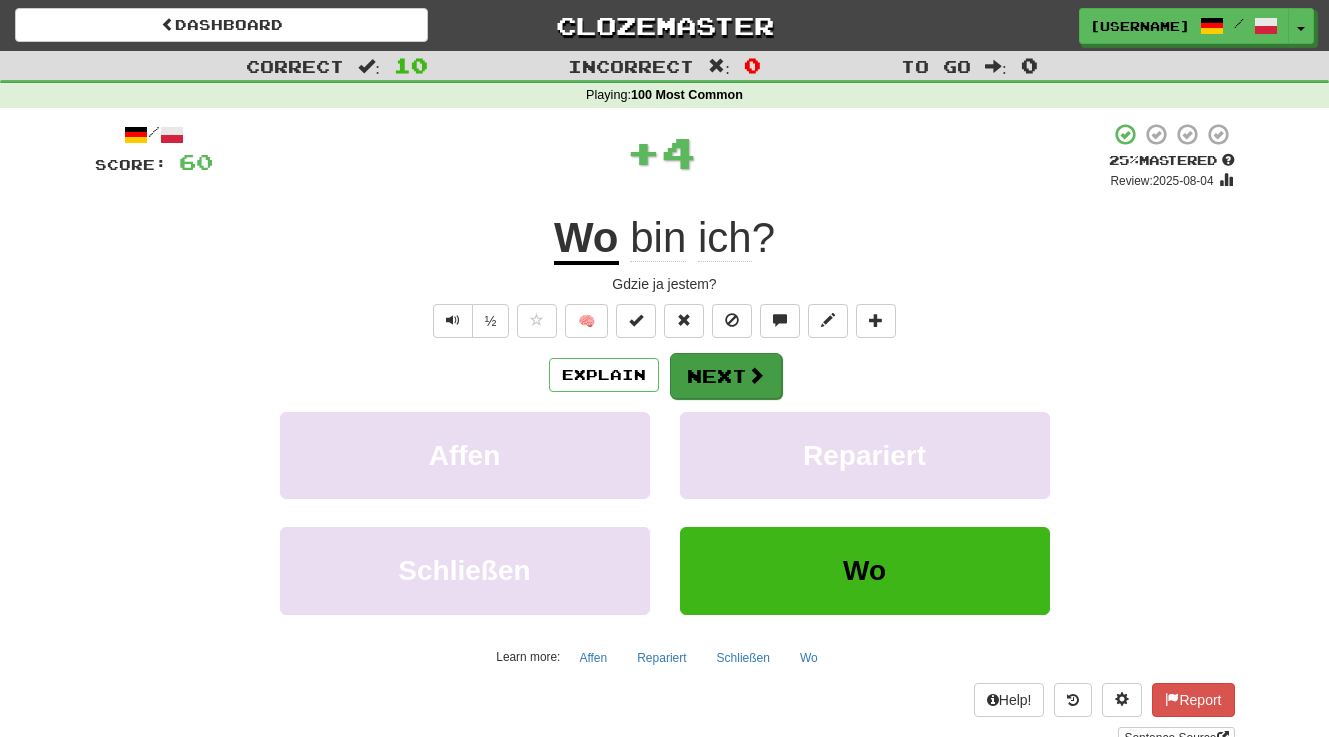 click on "Next" at bounding box center (726, 376) 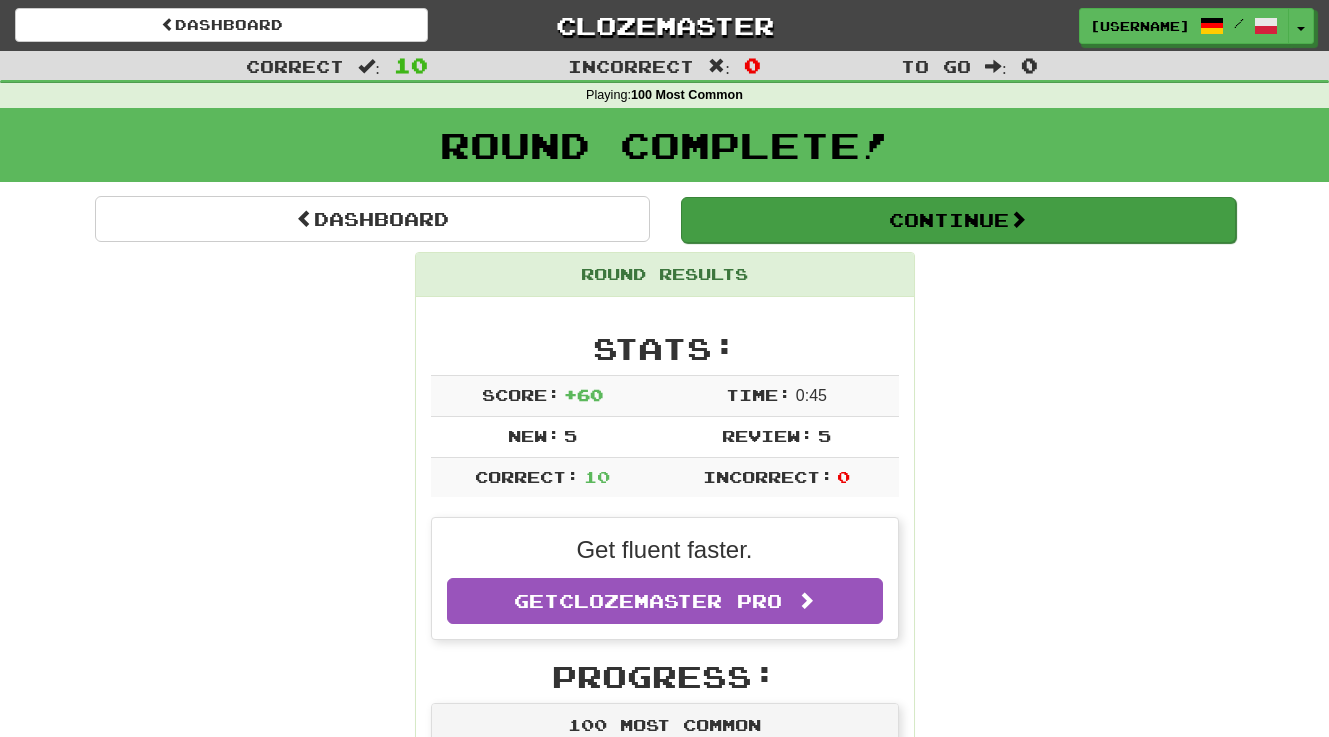 click on "Continue" at bounding box center [958, 220] 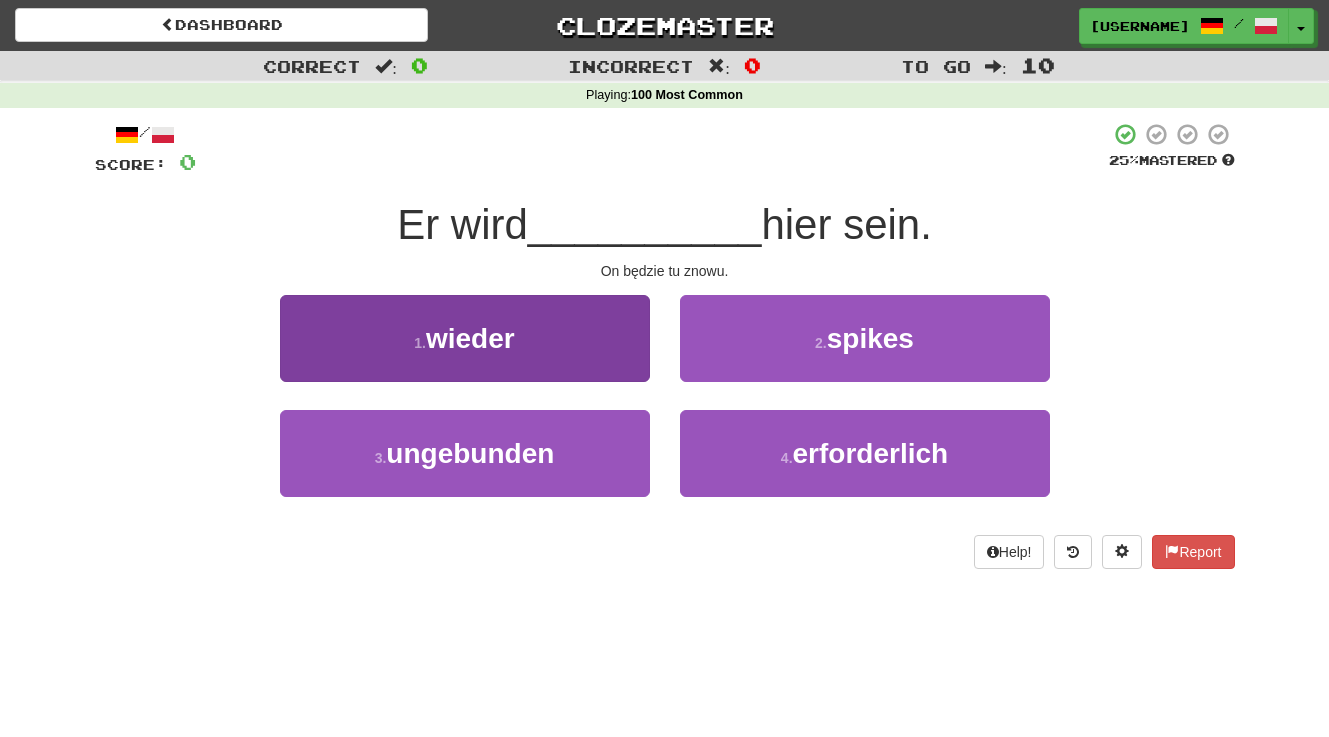 click on "1 .  wieder" at bounding box center (465, 338) 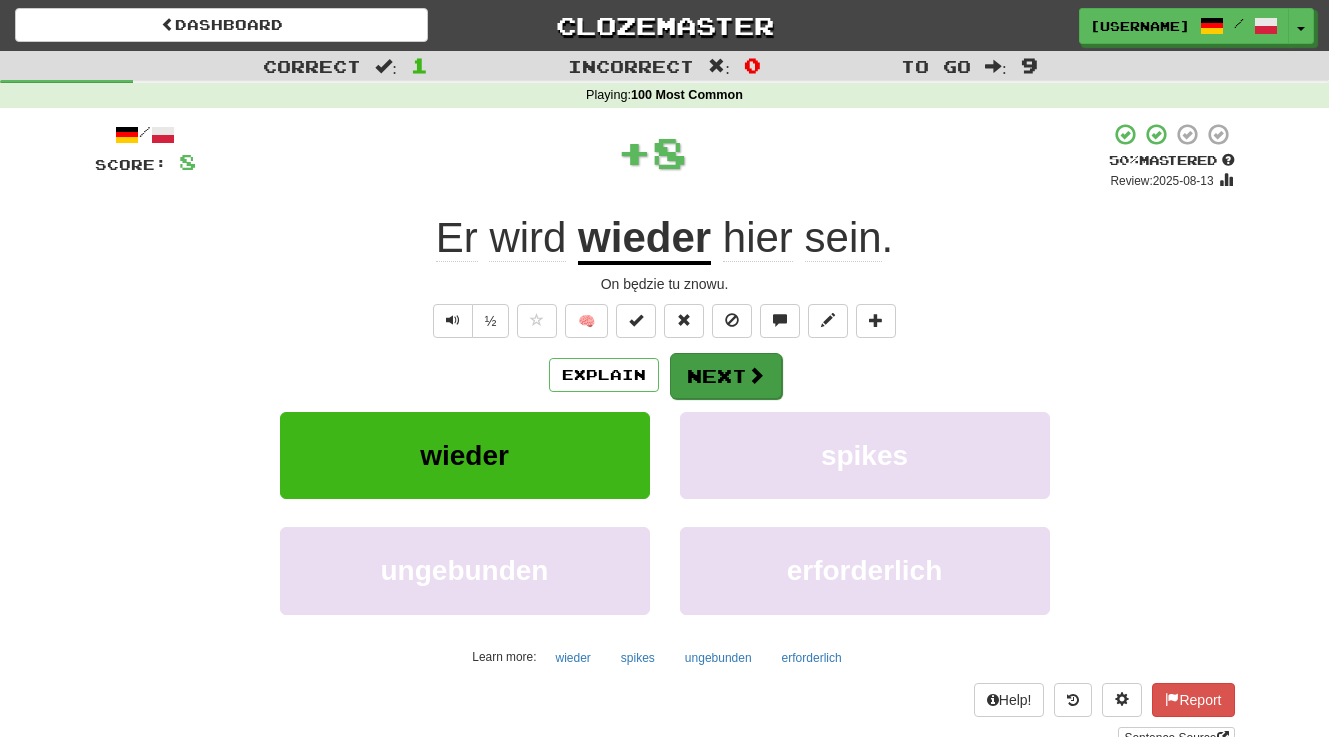 click at bounding box center [756, 375] 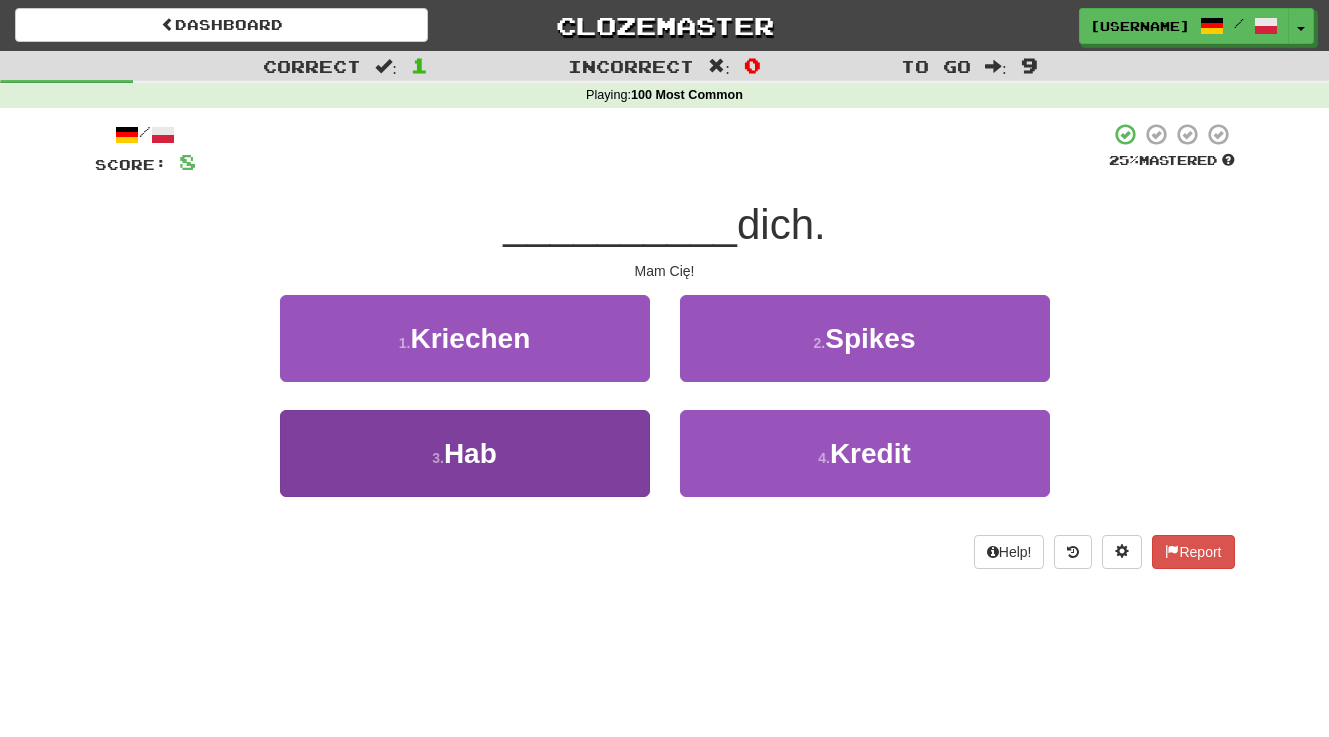 click on "3 .  Hab" at bounding box center (465, 453) 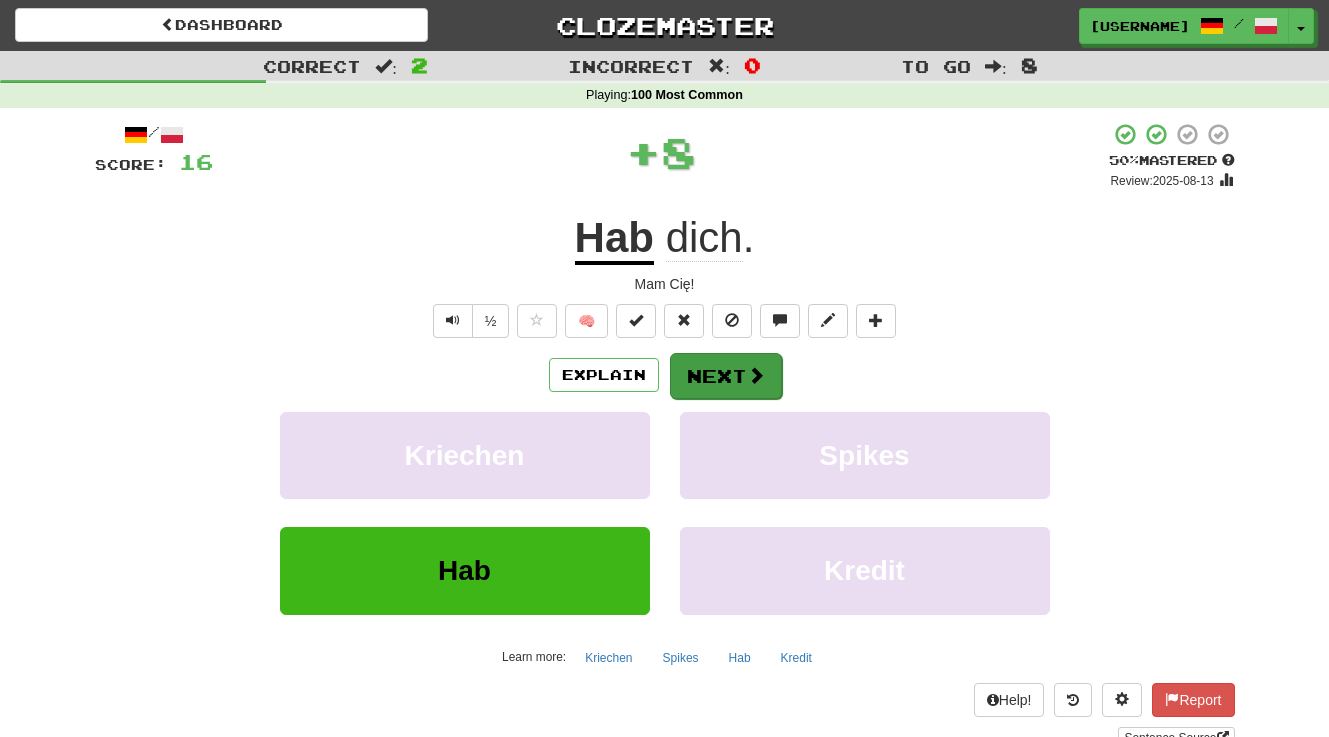 click on "Next" at bounding box center [726, 376] 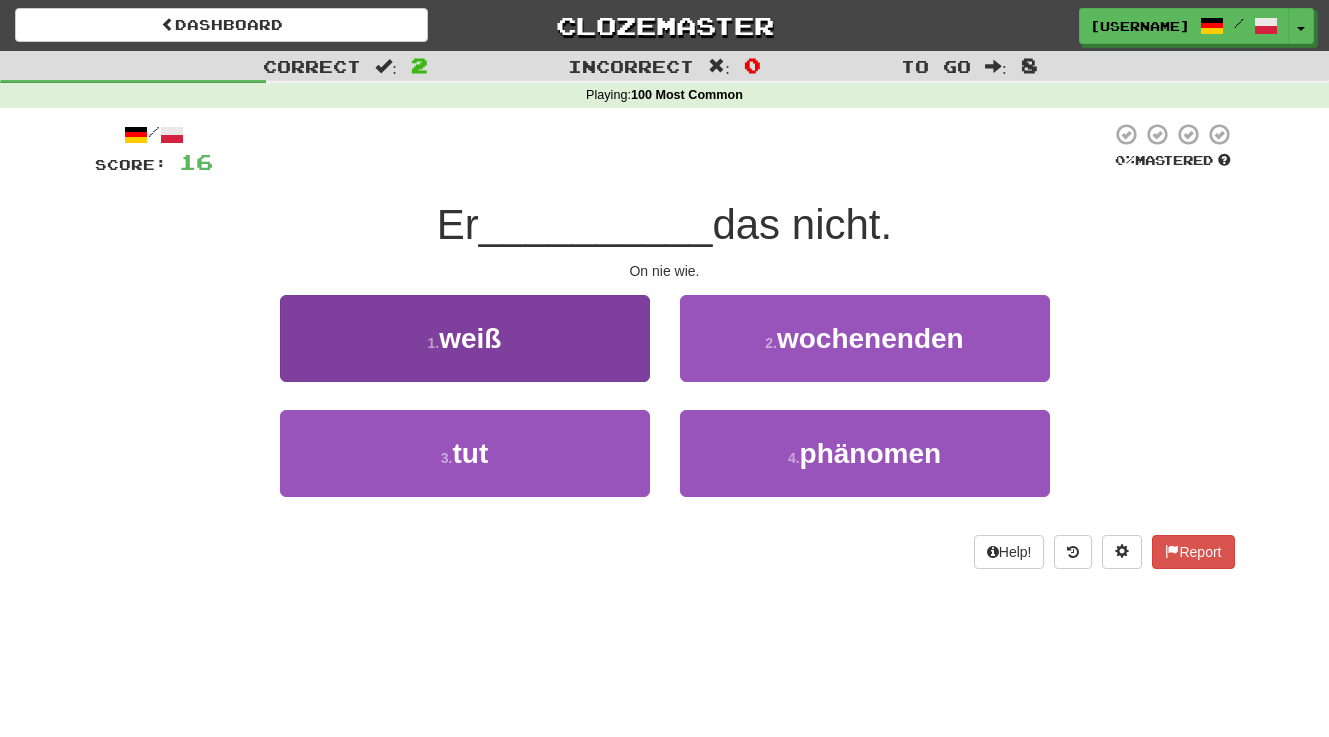 click on "1 .  weiß" at bounding box center (465, 338) 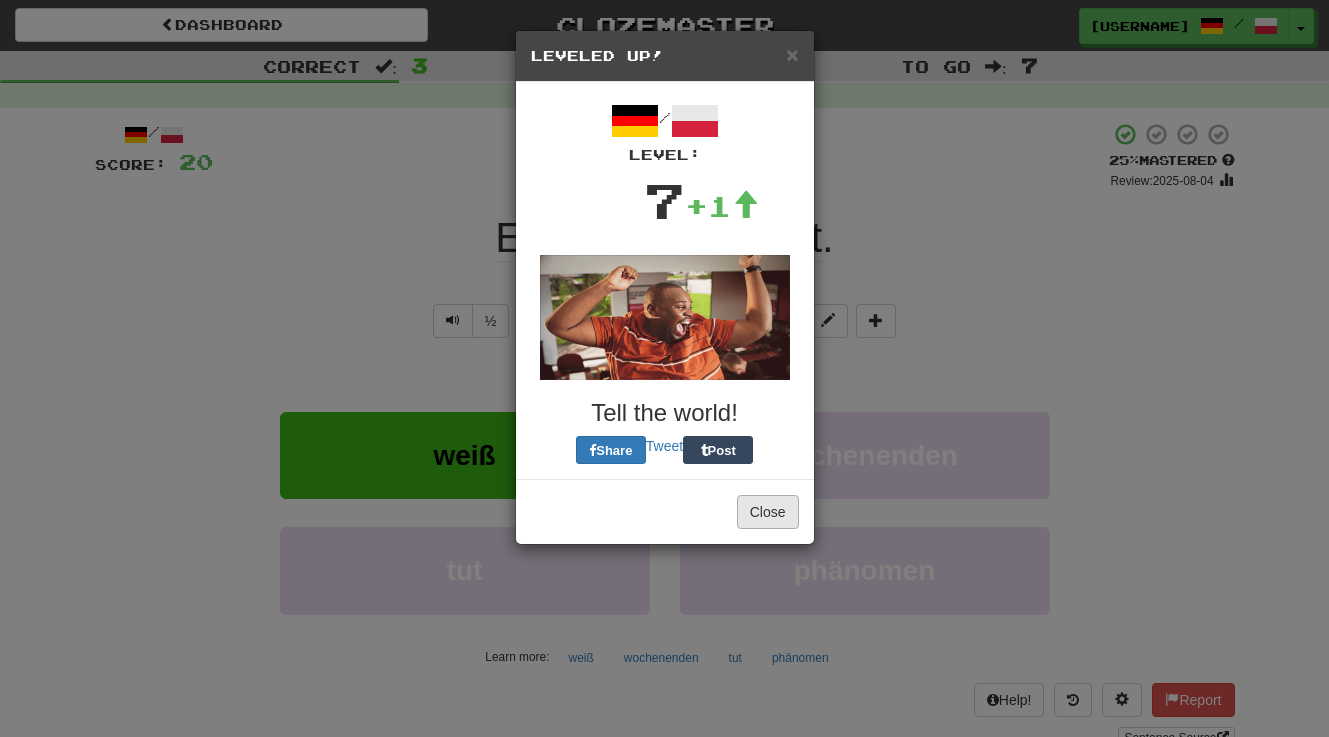 click on "Close" at bounding box center [768, 512] 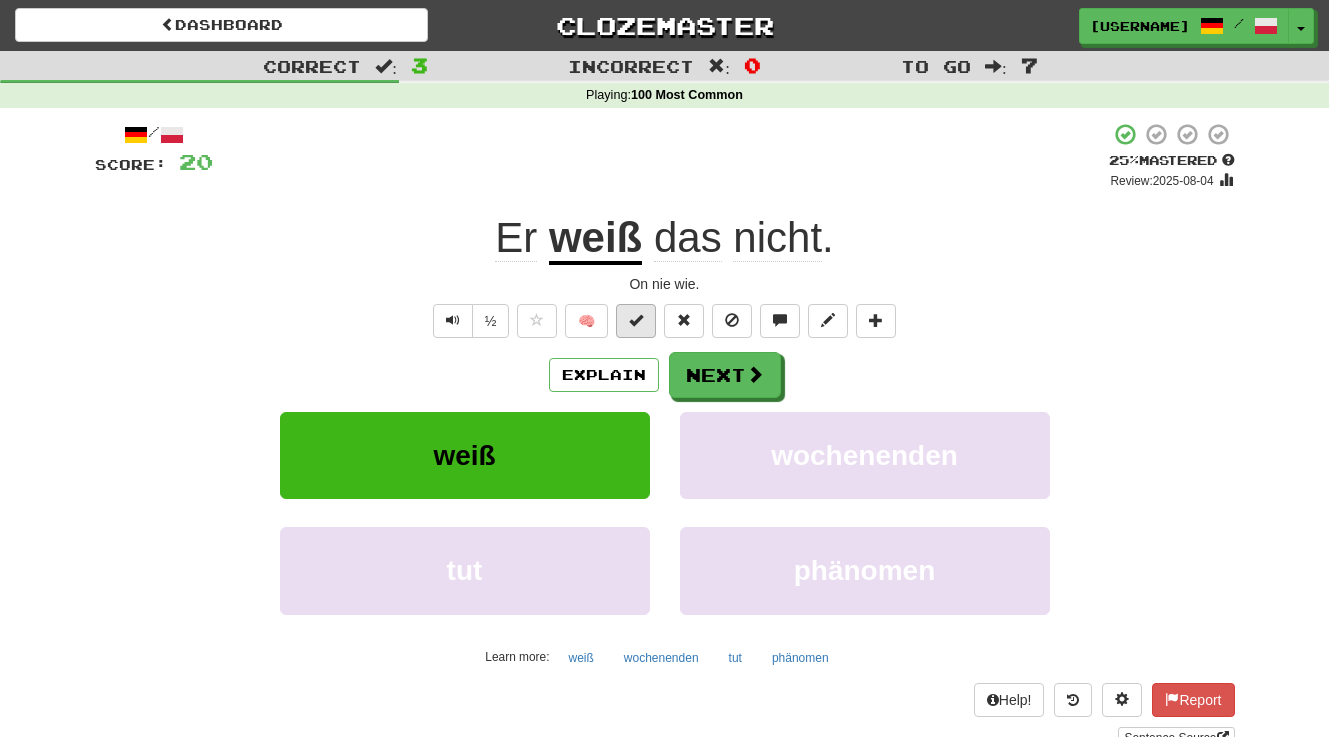 click at bounding box center (636, 321) 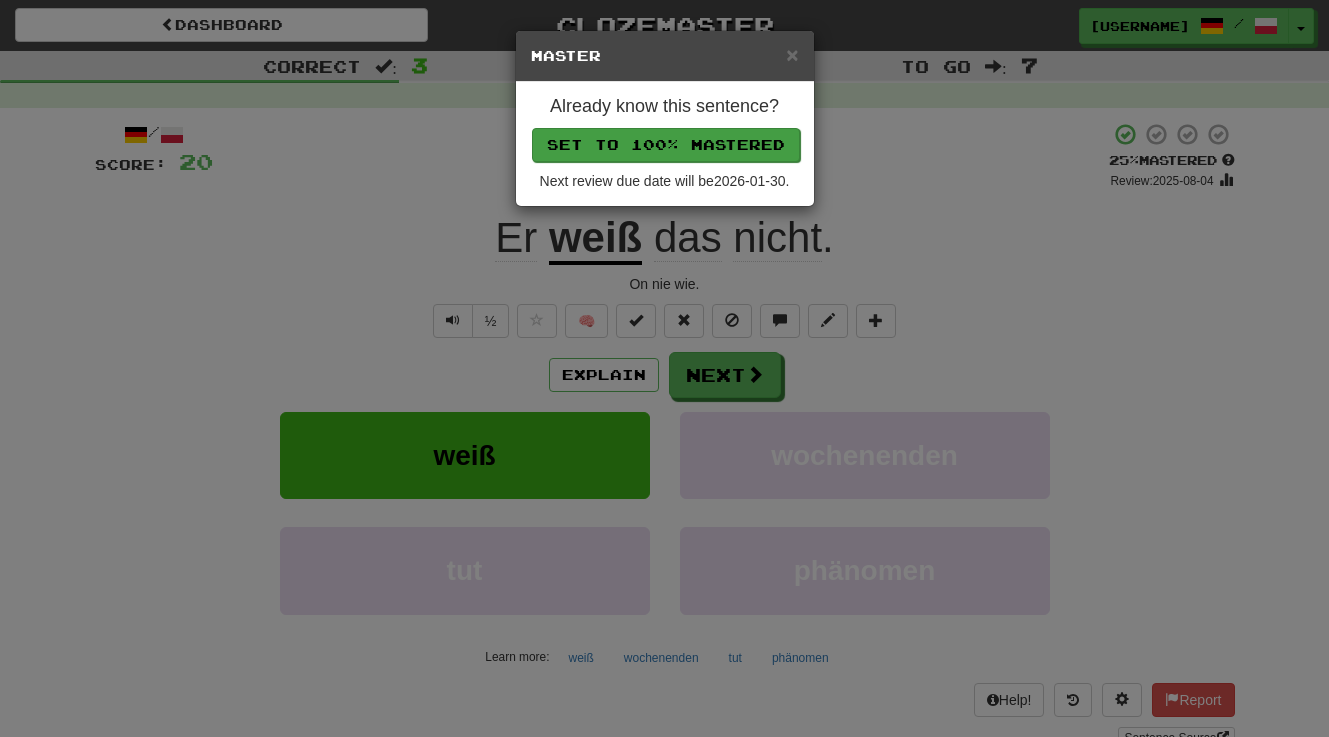 click on "Set to 100% Mastered" at bounding box center [666, 145] 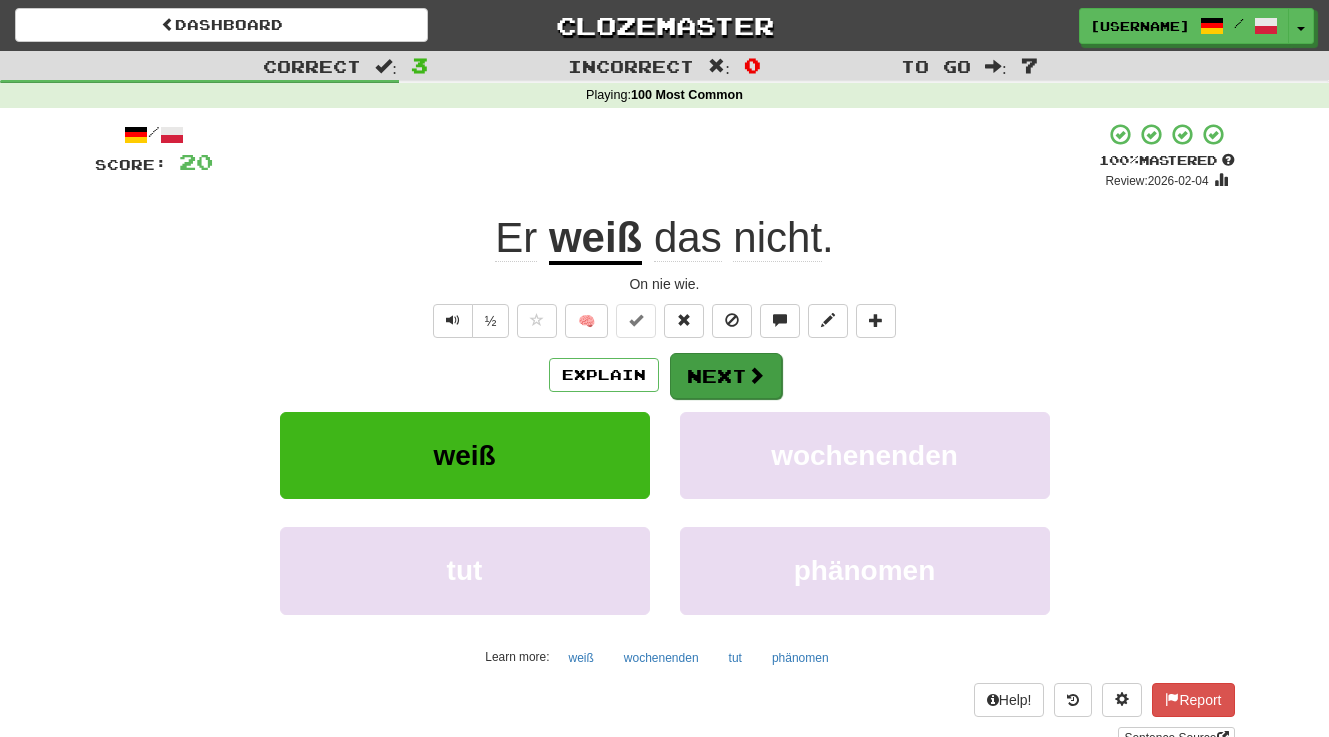 click on "Next" at bounding box center (726, 376) 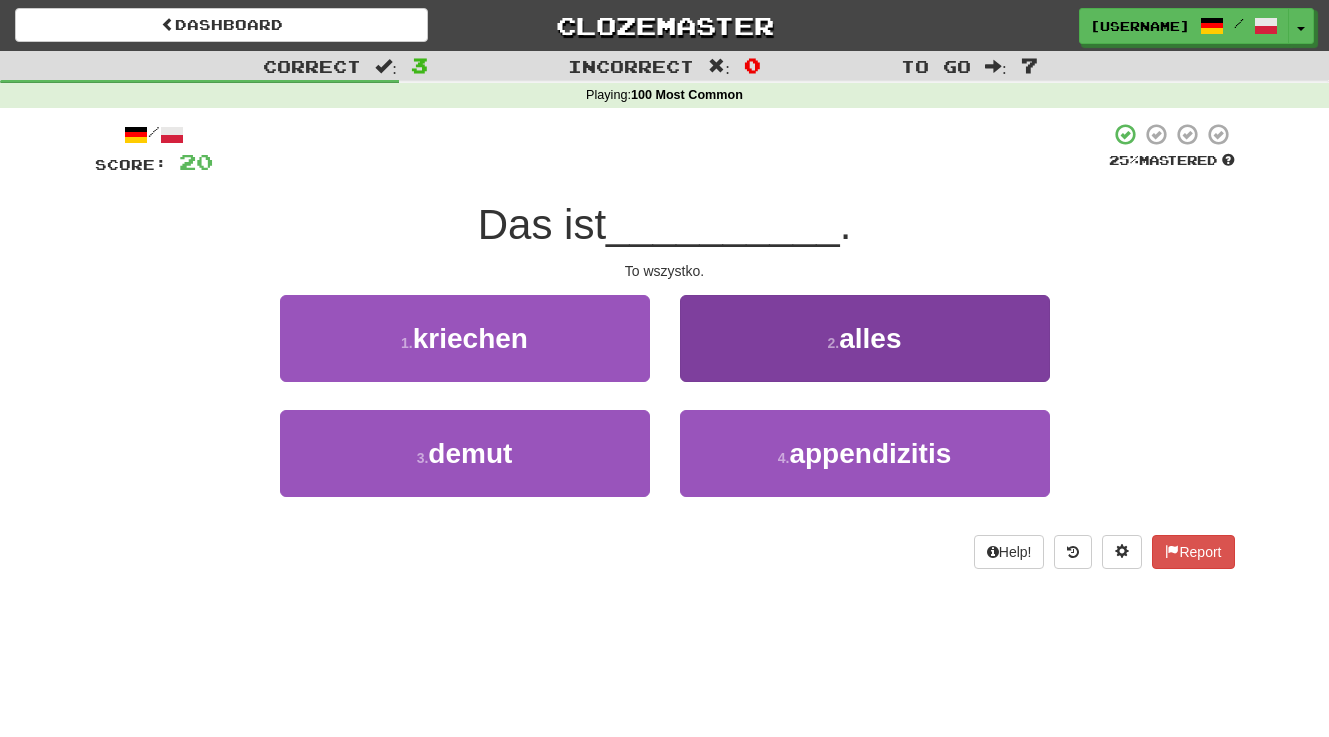 click on "2 .  alles" at bounding box center [865, 338] 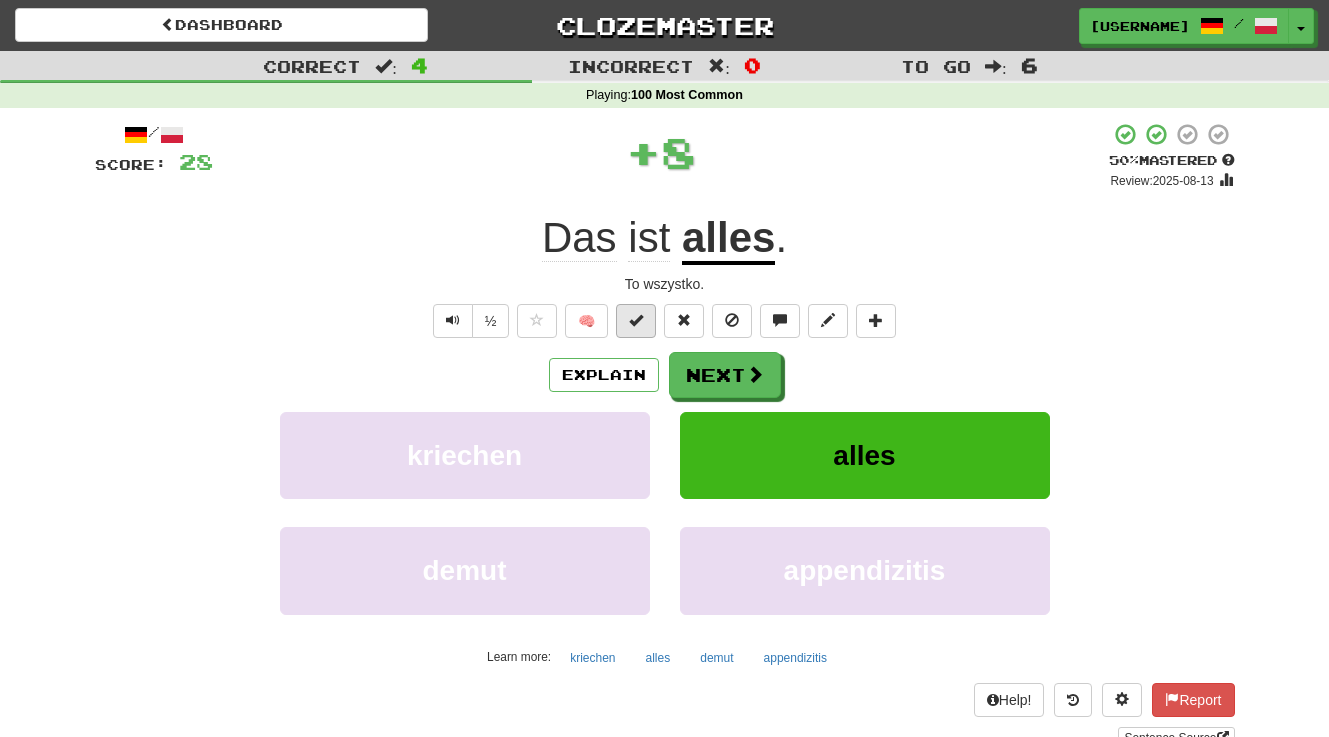 click at bounding box center [636, 320] 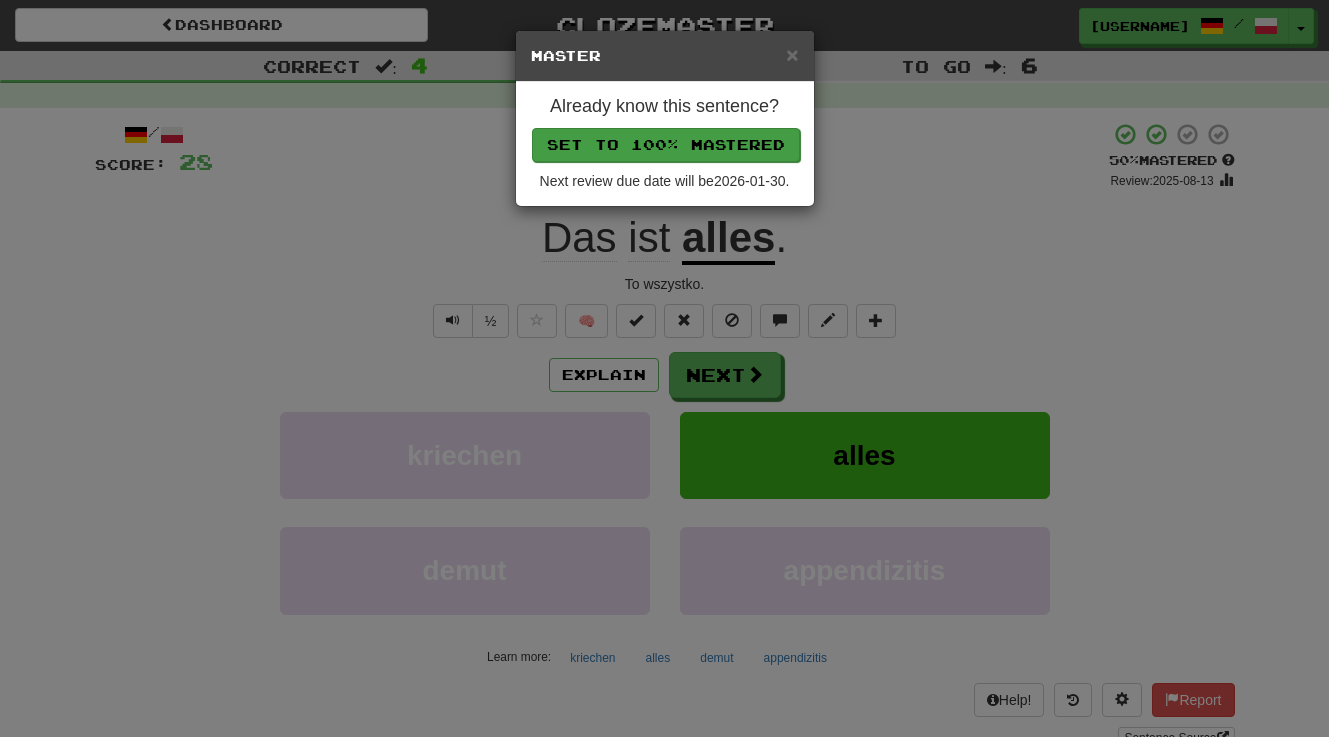 click on "Set to 100% Mastered" at bounding box center [666, 145] 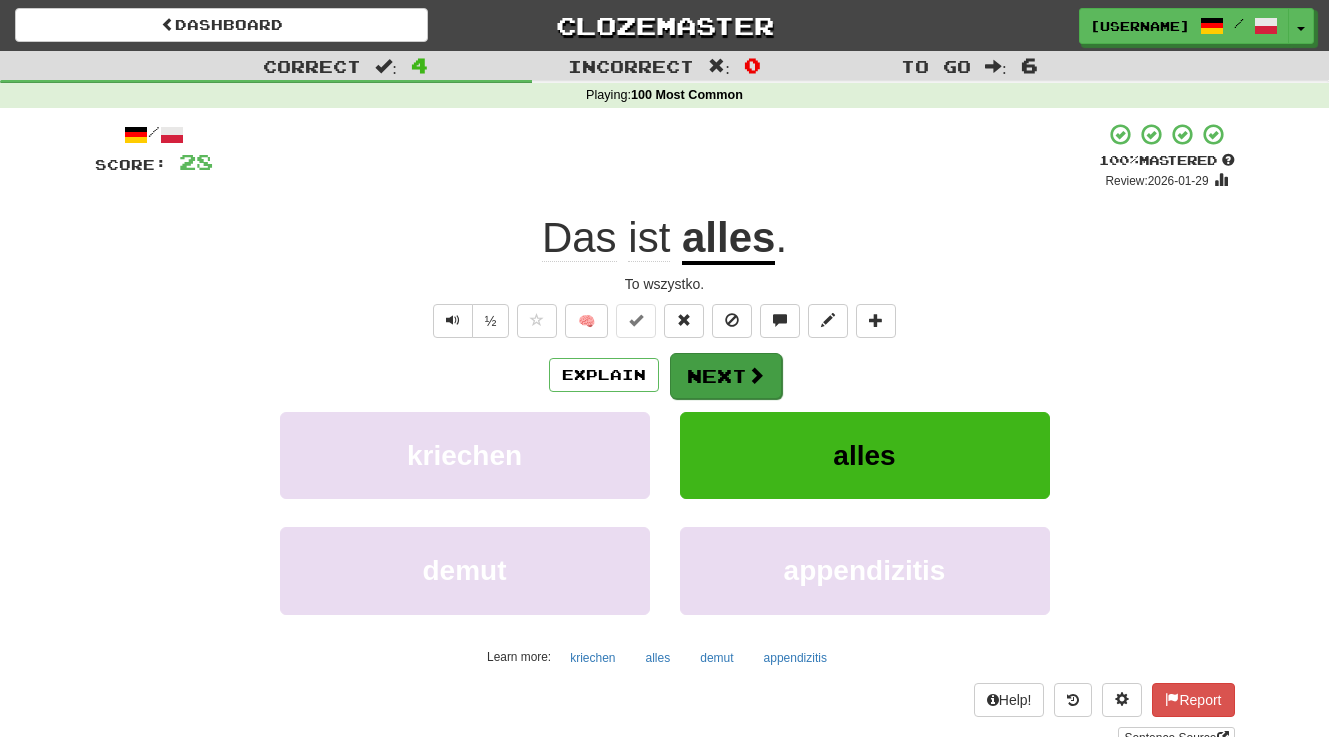 click on "Next" at bounding box center [726, 376] 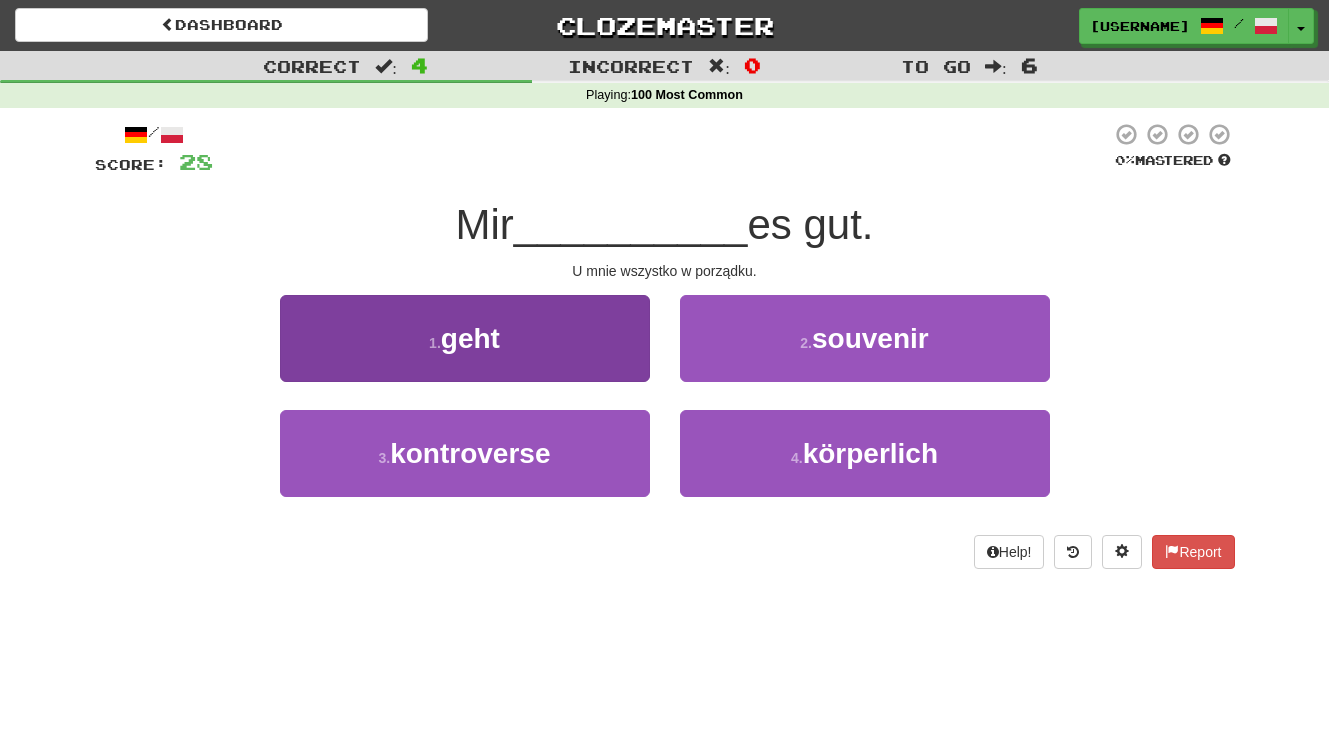 click on "1 .  geht" at bounding box center (465, 338) 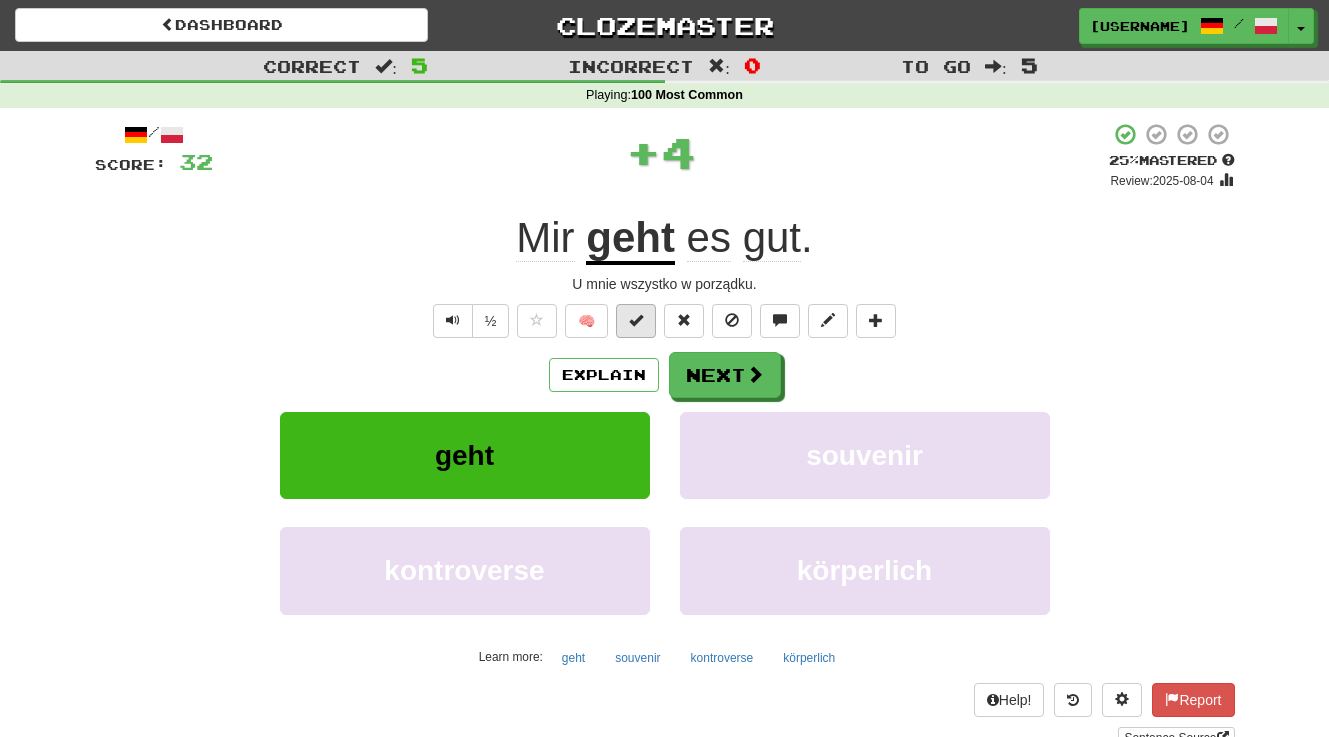 click at bounding box center (636, 320) 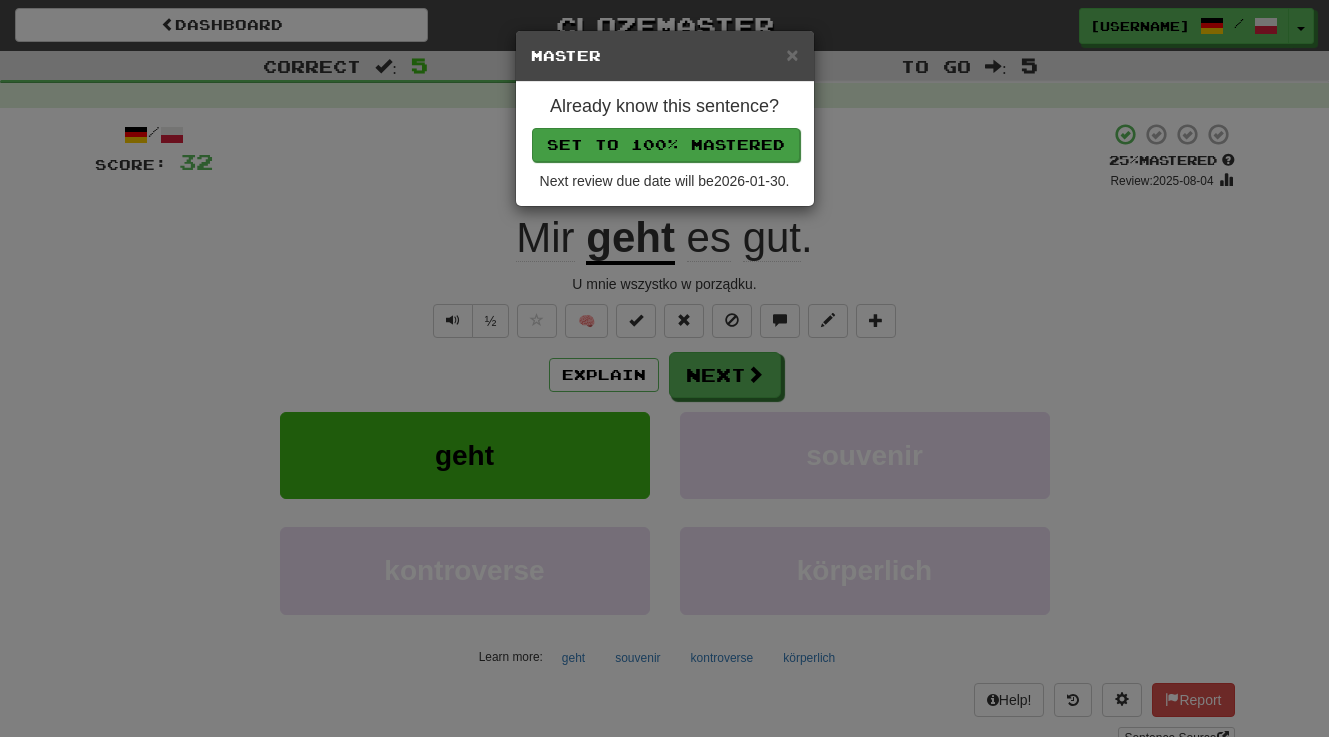 click on "Set to 100% Mastered" at bounding box center (666, 145) 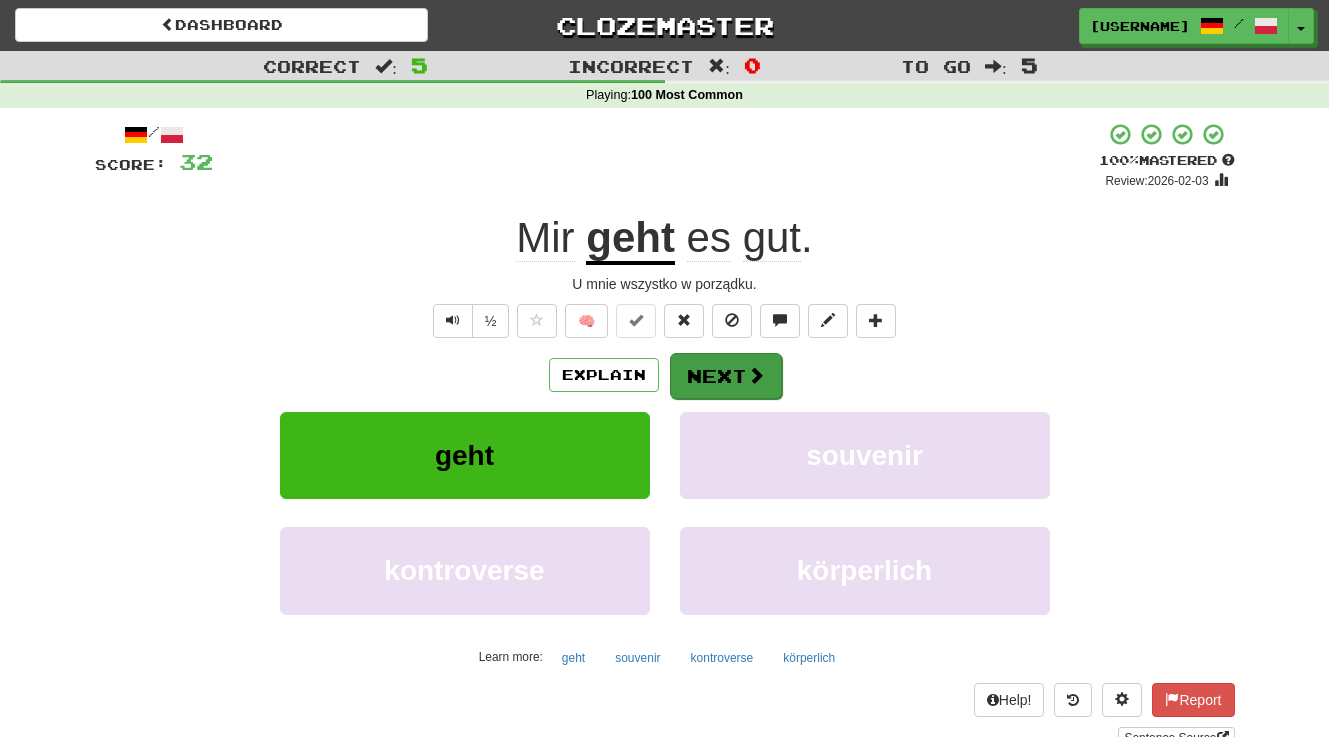 click on "Next" at bounding box center (726, 376) 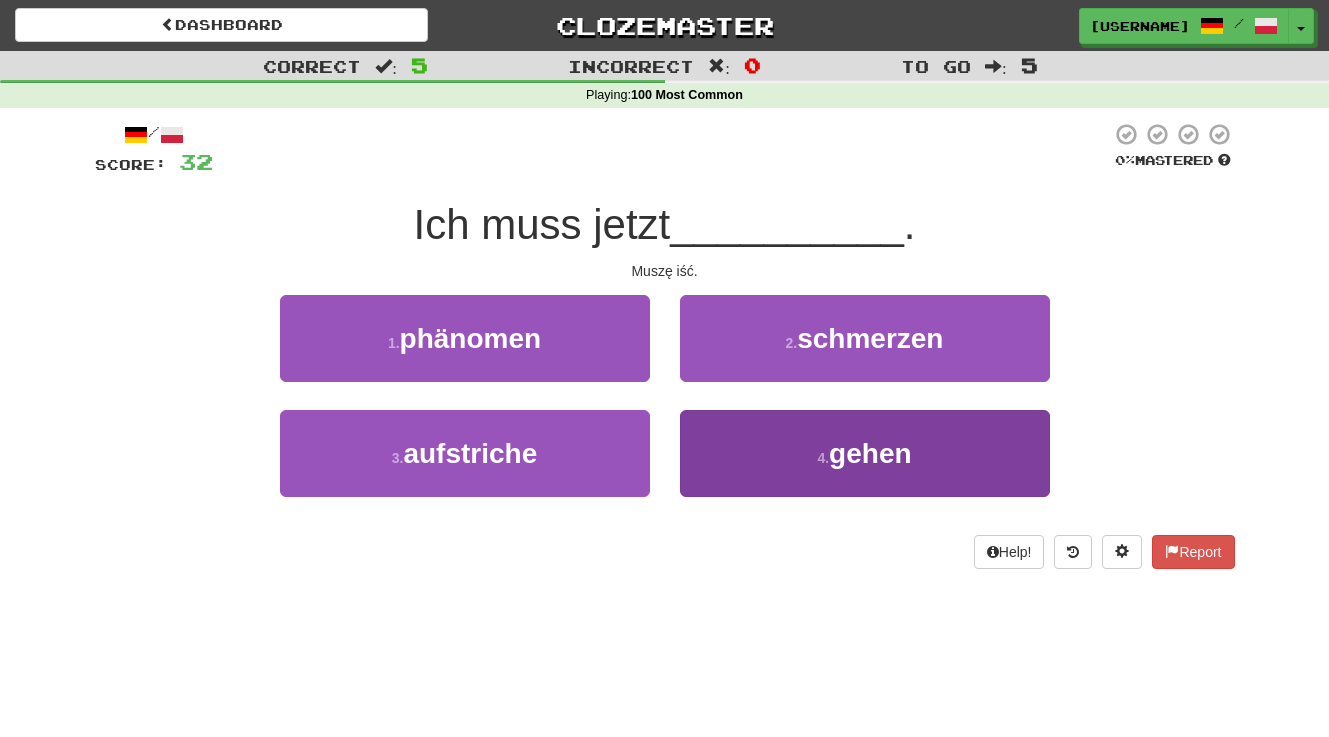 click on "4 .  gehen" at bounding box center [865, 453] 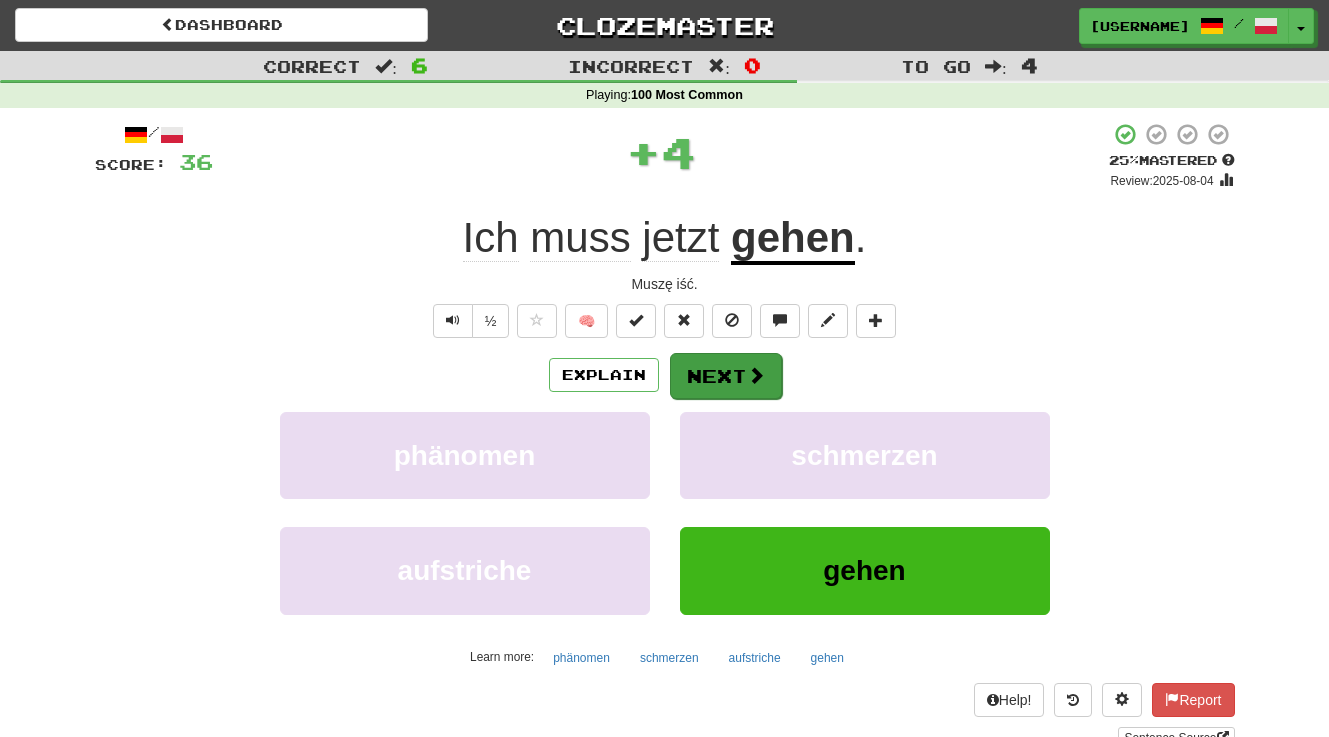 click on "Next" at bounding box center (726, 376) 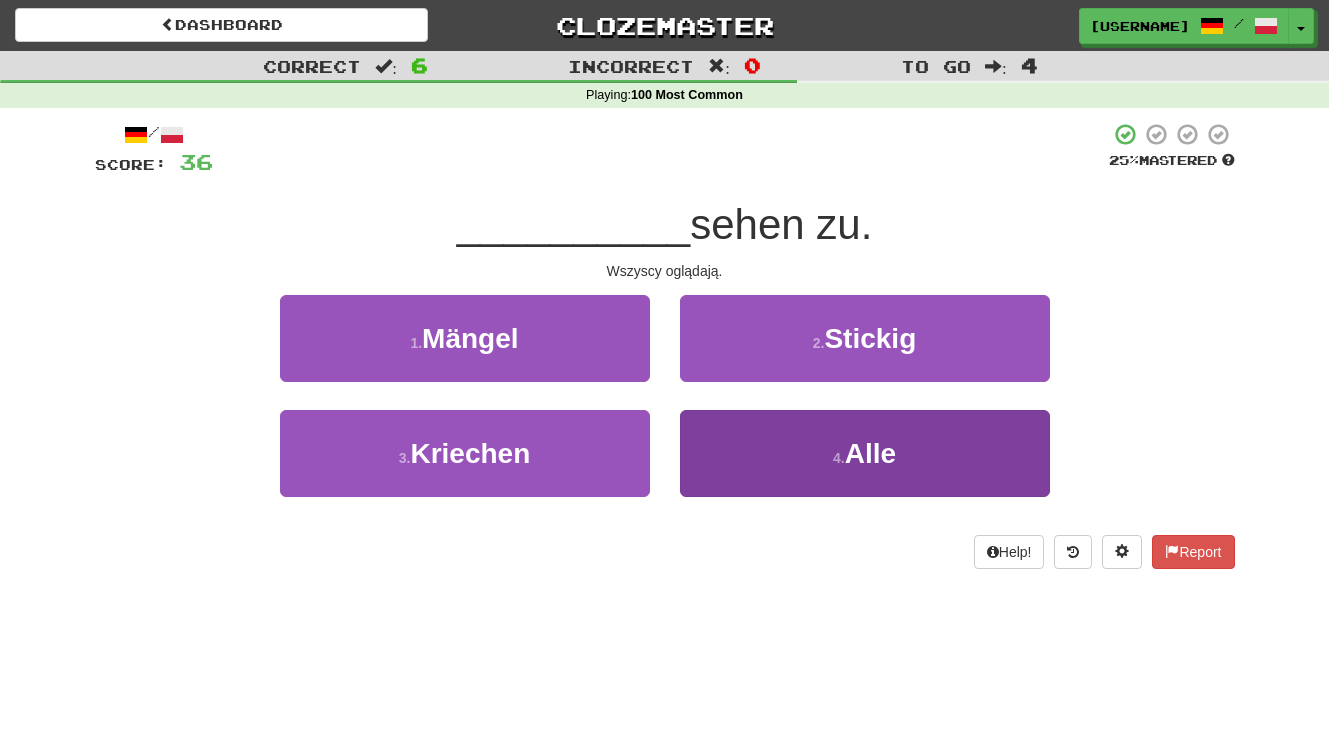 click on "4 .  Alle" at bounding box center (865, 453) 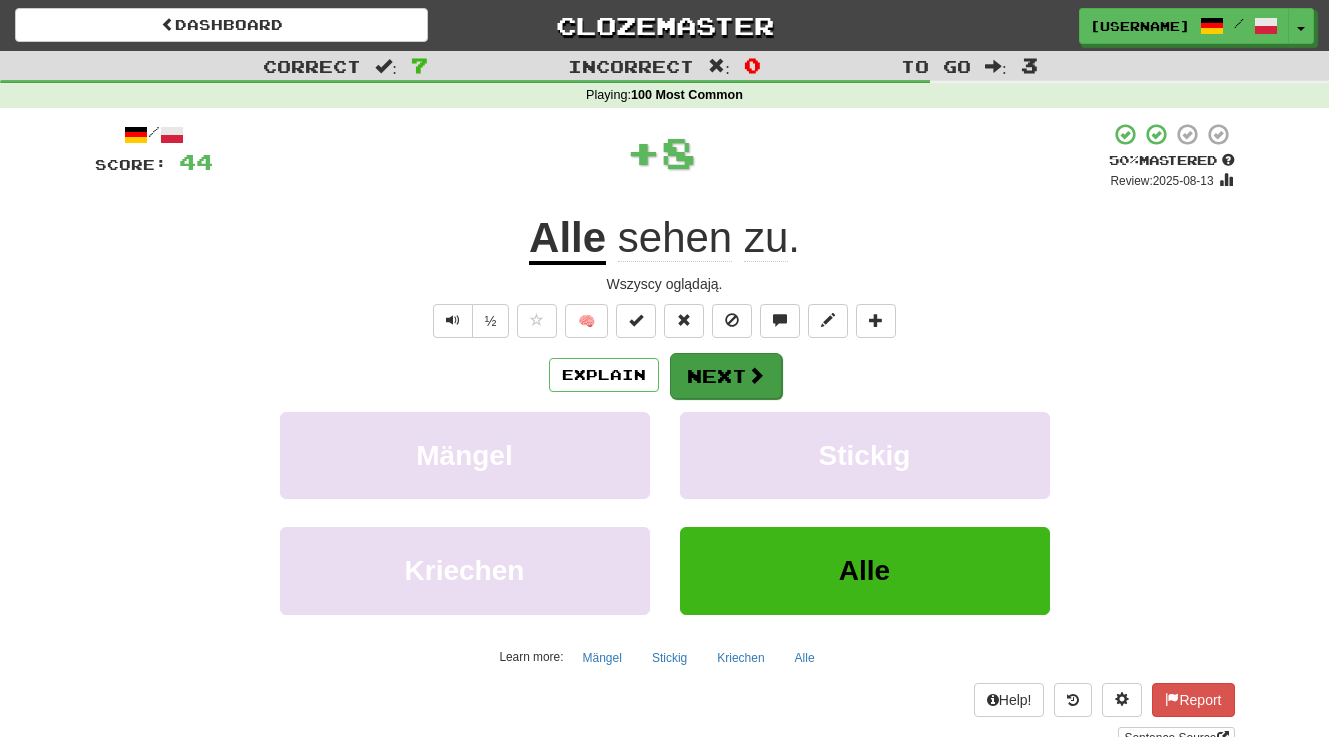 click on "Next" at bounding box center [726, 376] 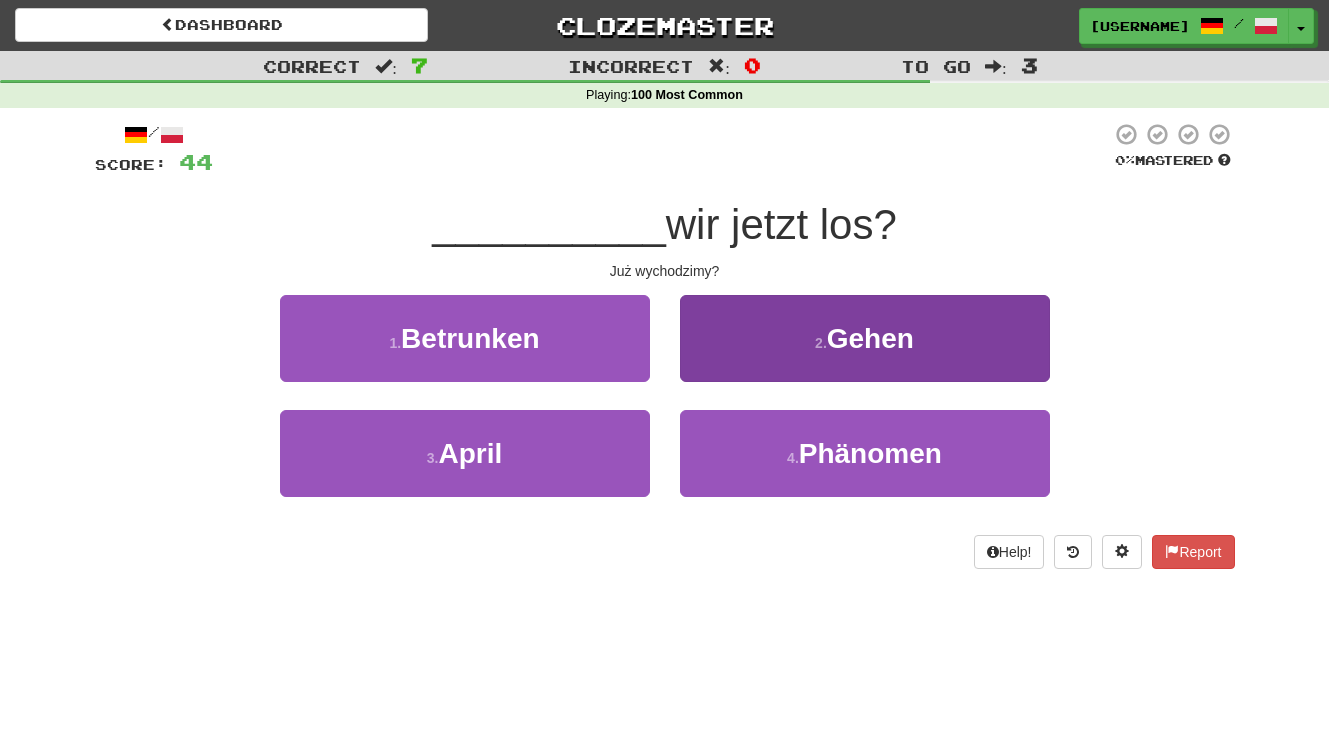 click on "2 .  Gehen" at bounding box center (865, 338) 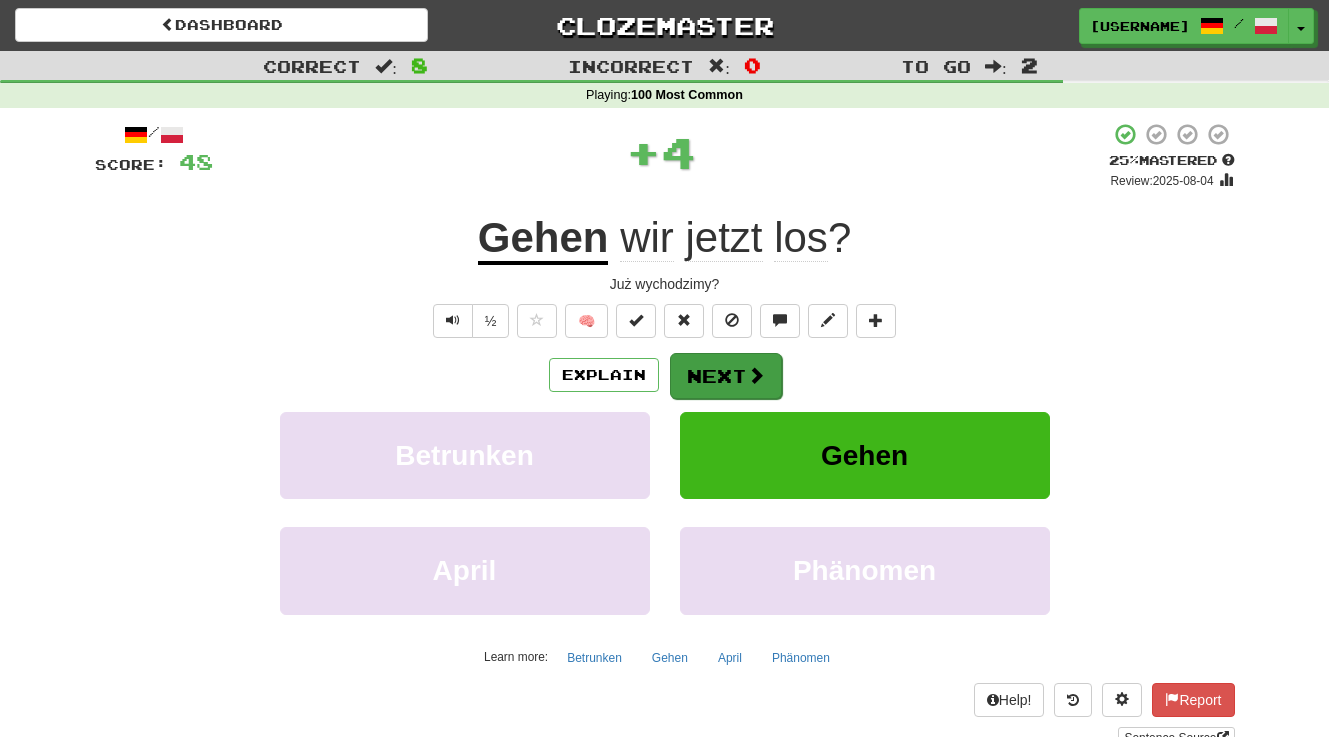 click on "Next" at bounding box center (726, 376) 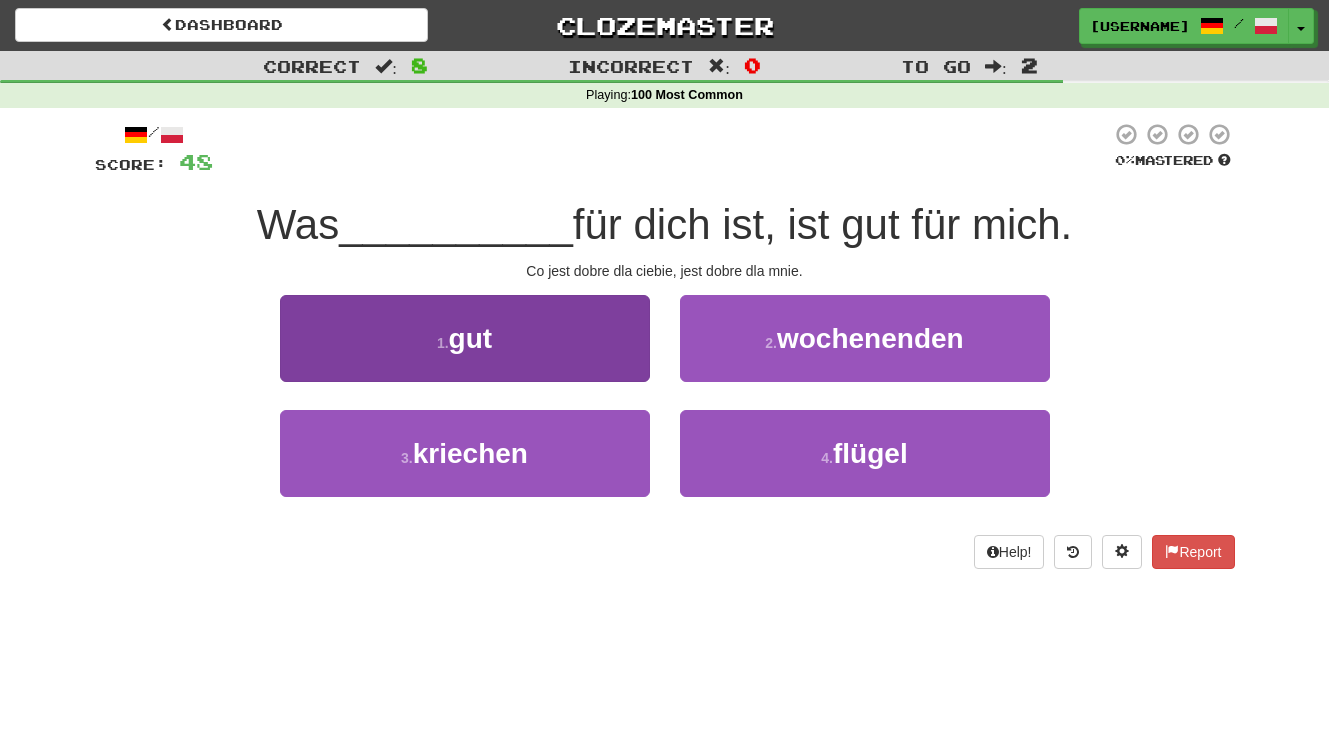 click on "1 .  gut" at bounding box center [465, 338] 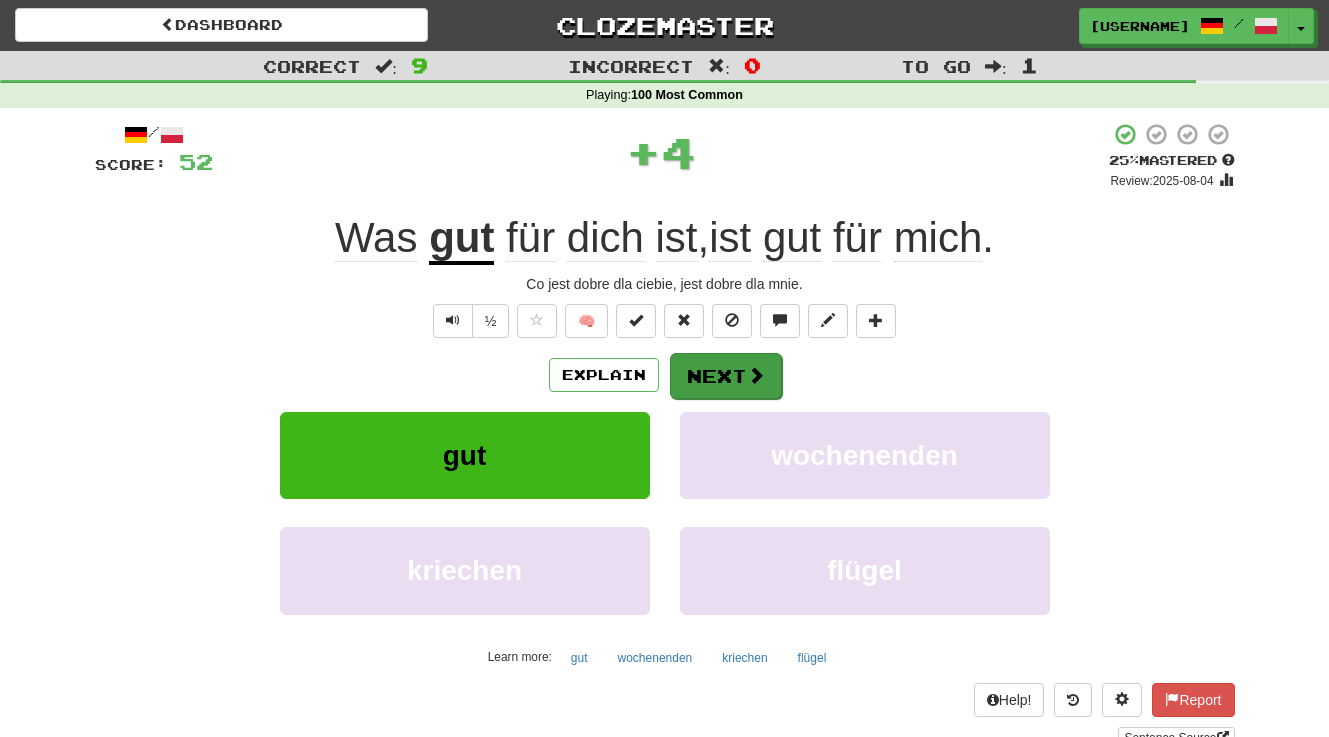 click on "Next" at bounding box center [726, 376] 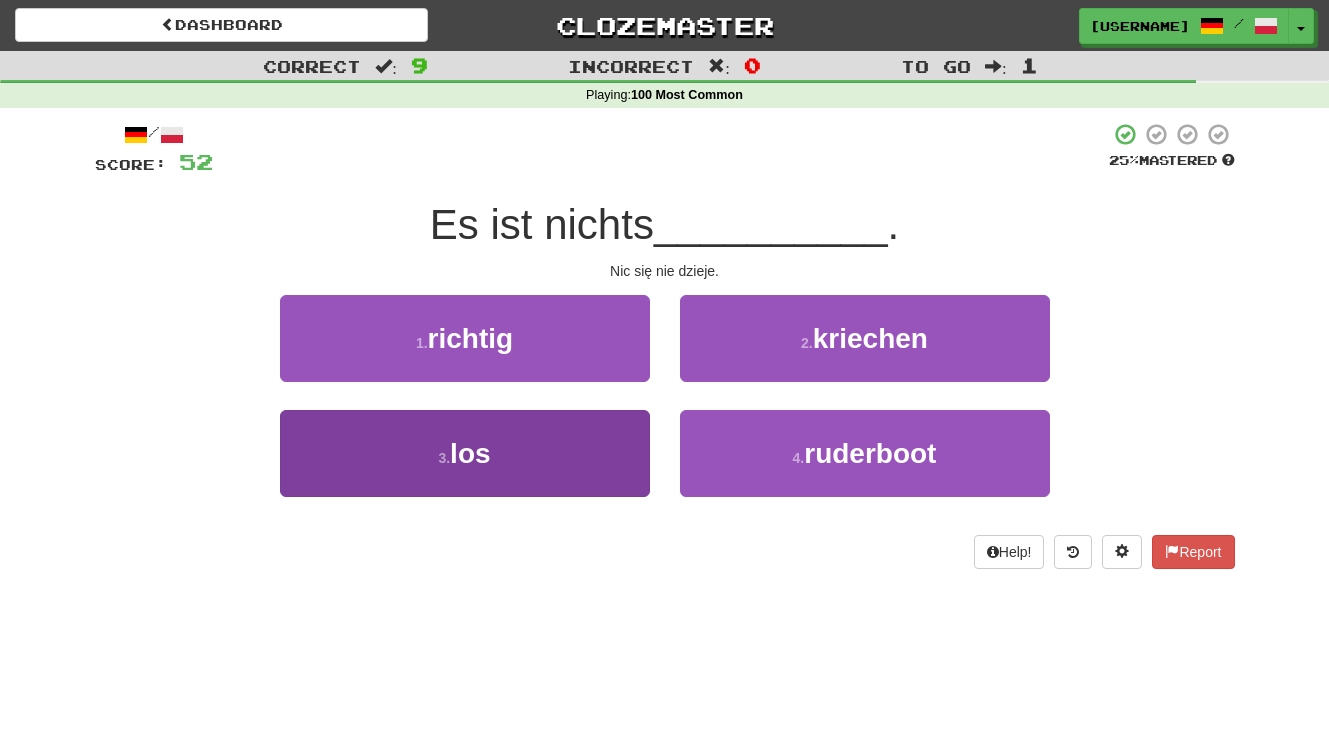 click on "3 .  los" at bounding box center [465, 453] 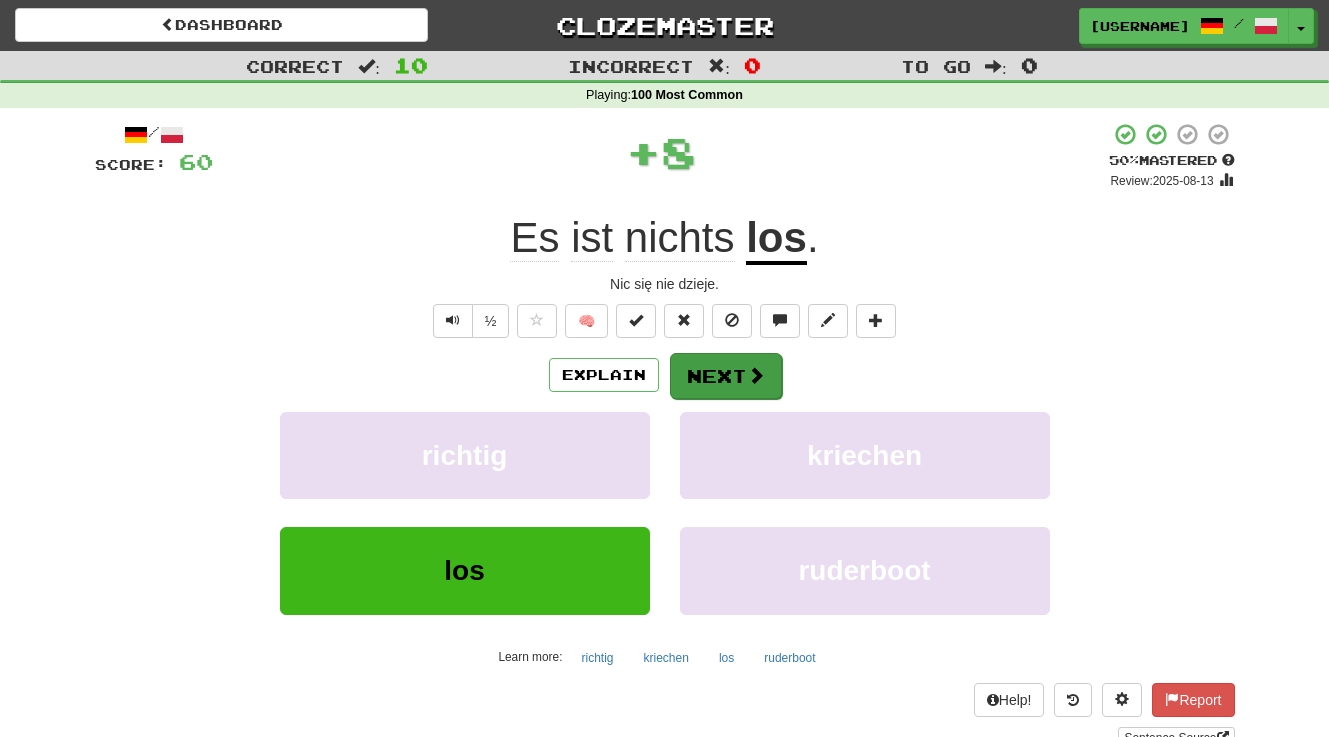 click on "Next" at bounding box center [726, 376] 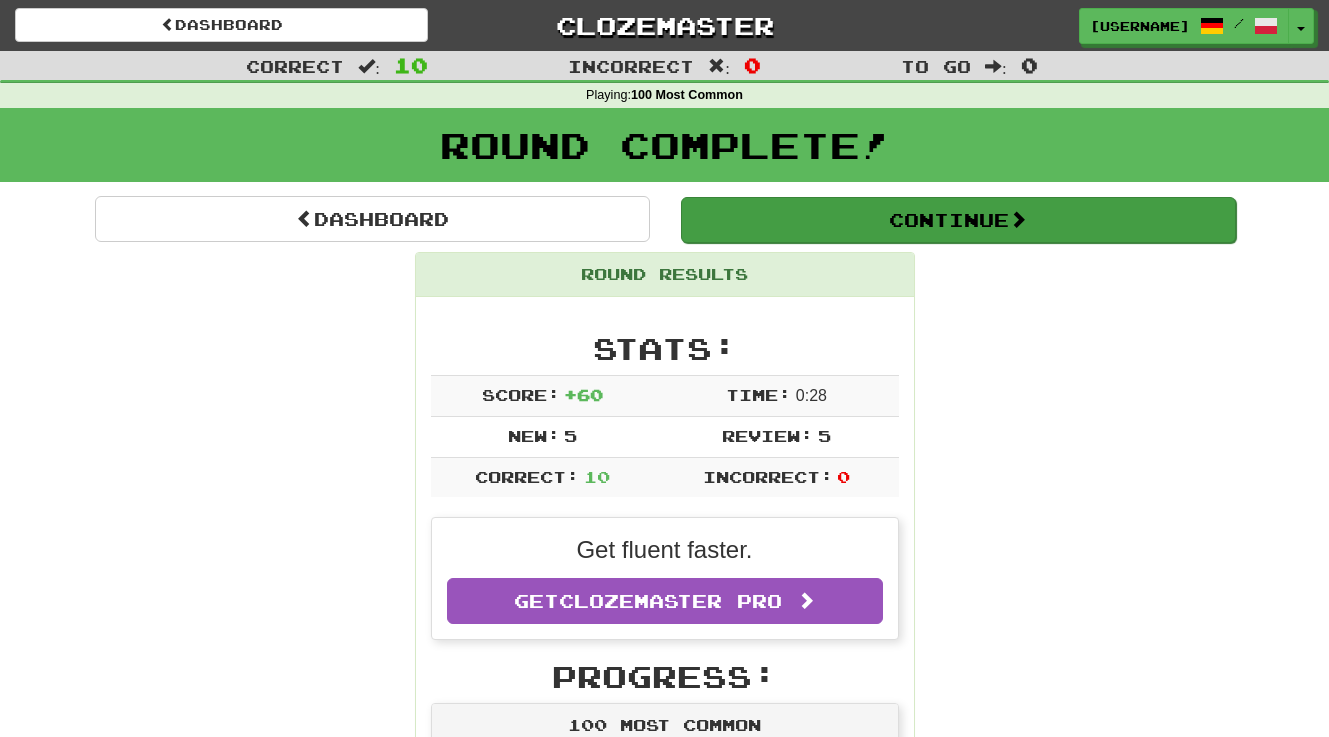 click on "Continue" at bounding box center (958, 220) 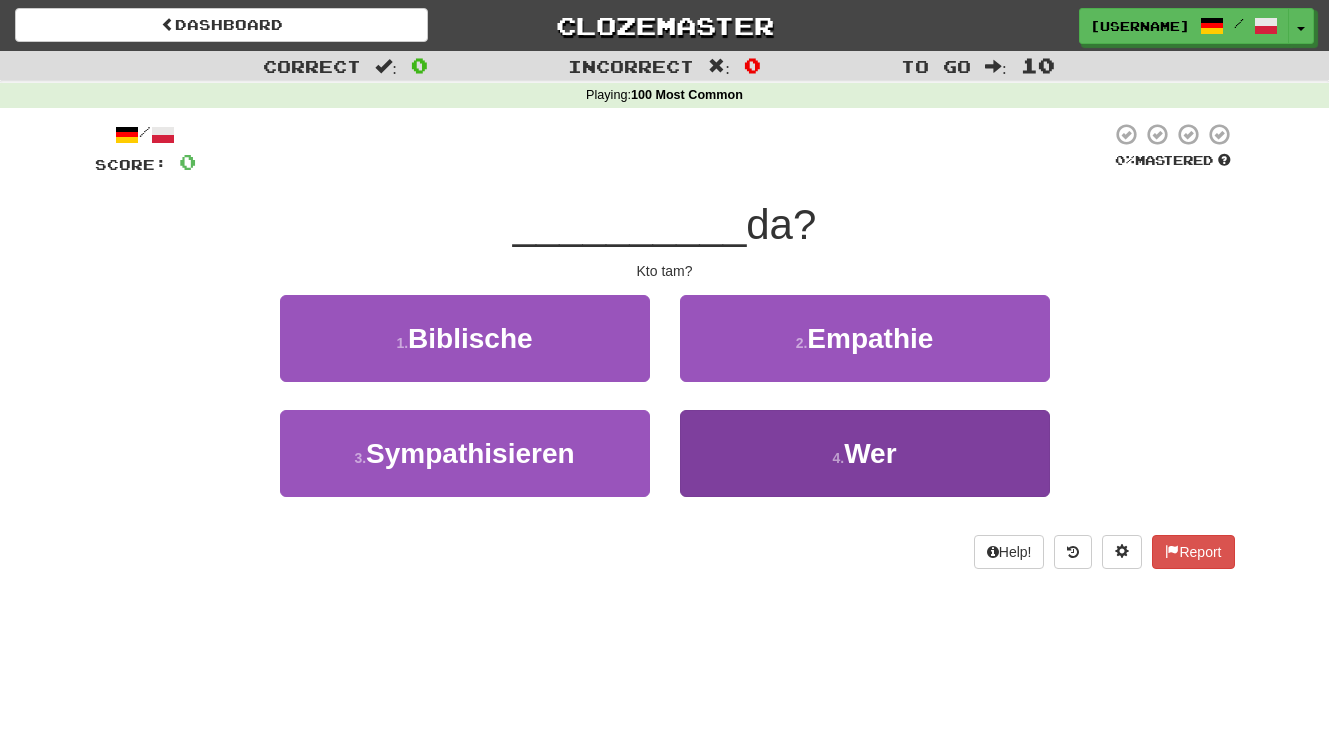 click on "4 .  Wer" at bounding box center (865, 453) 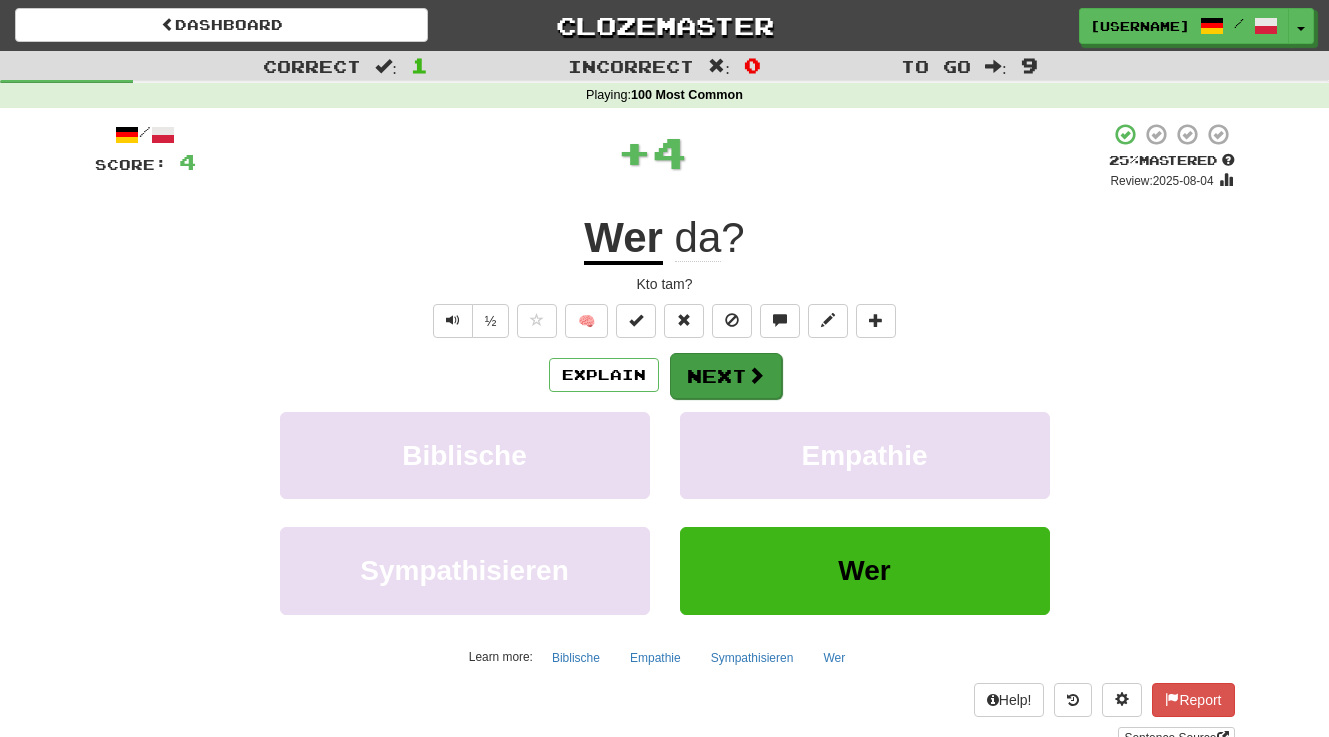 click on "Next" at bounding box center [726, 376] 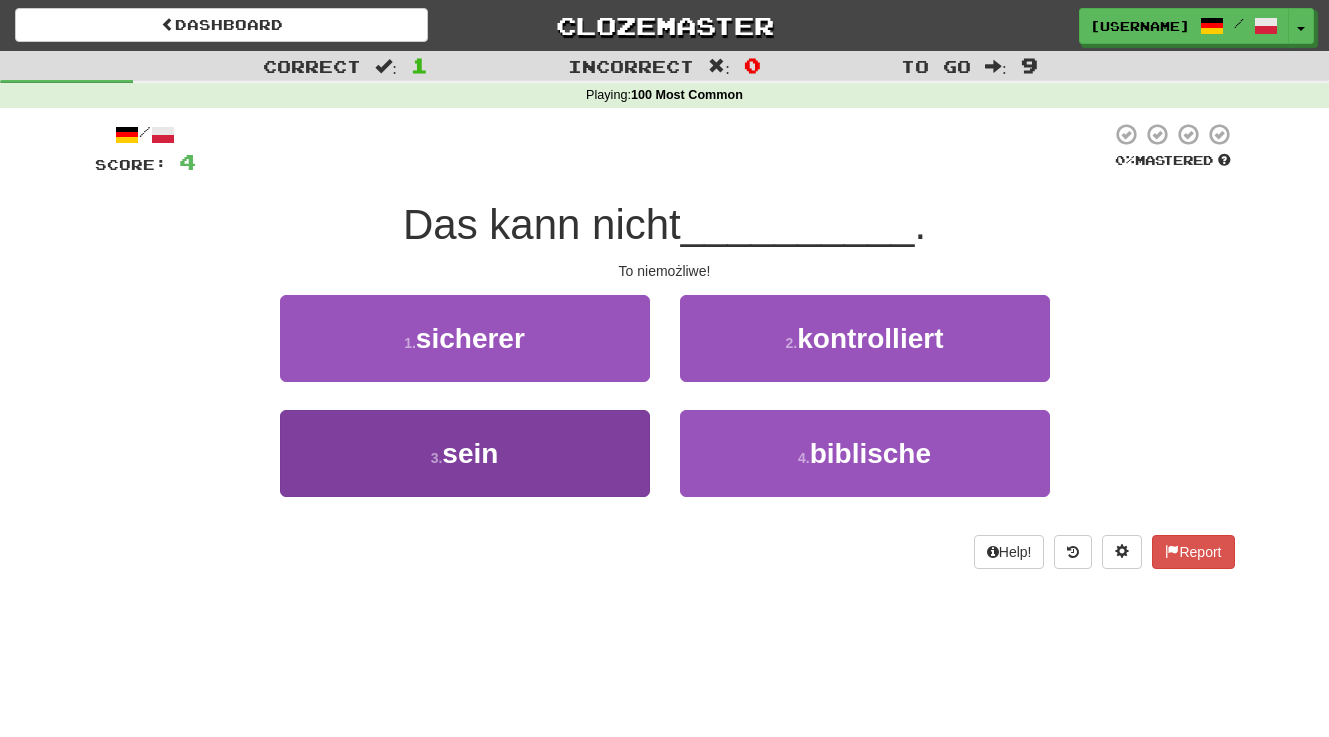 click on "3 .  sein" at bounding box center [465, 453] 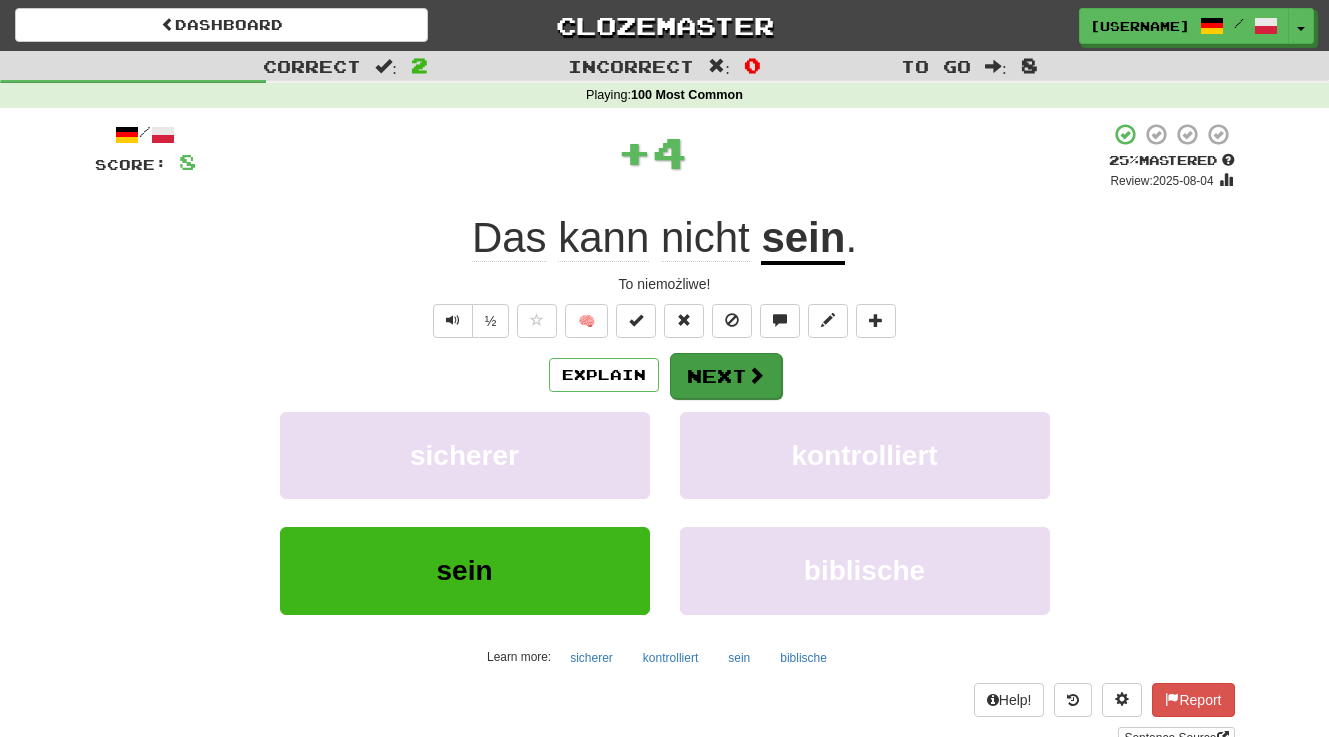 click on "Next" at bounding box center [726, 376] 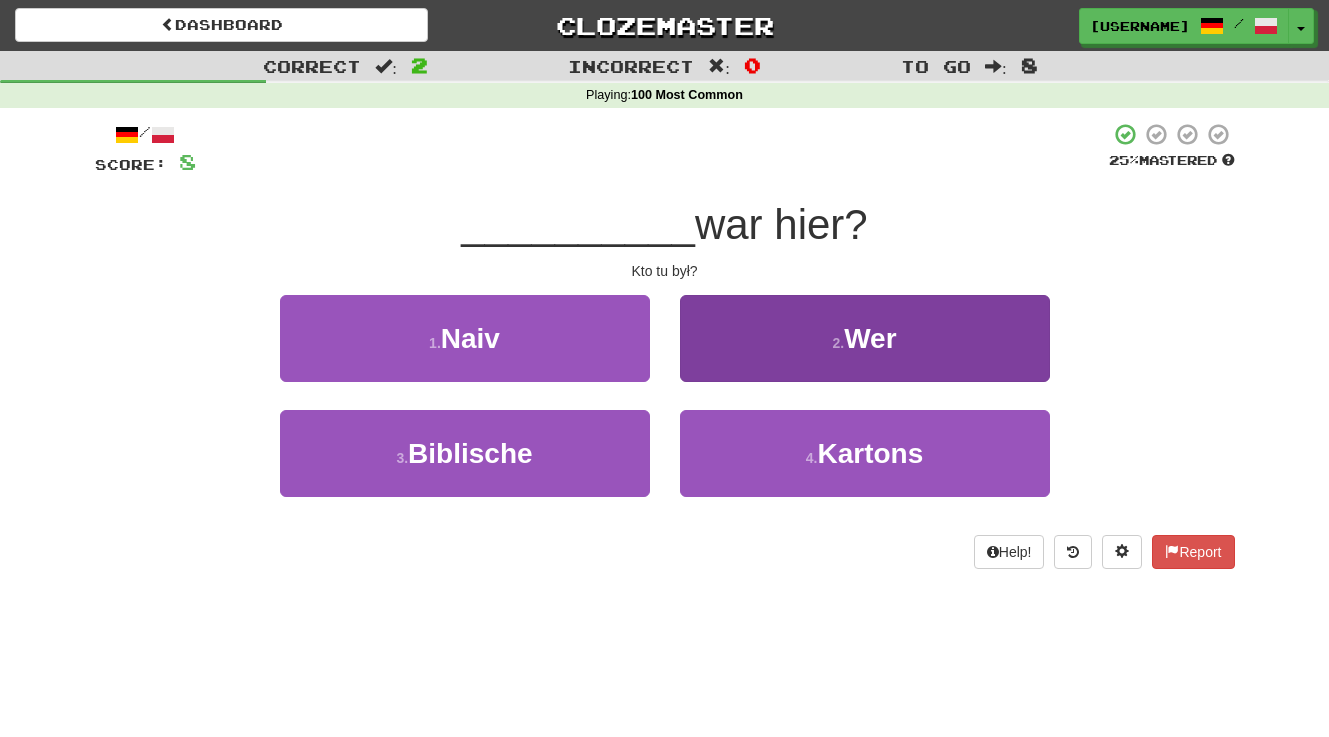 click on "2 .  Wer" at bounding box center [865, 338] 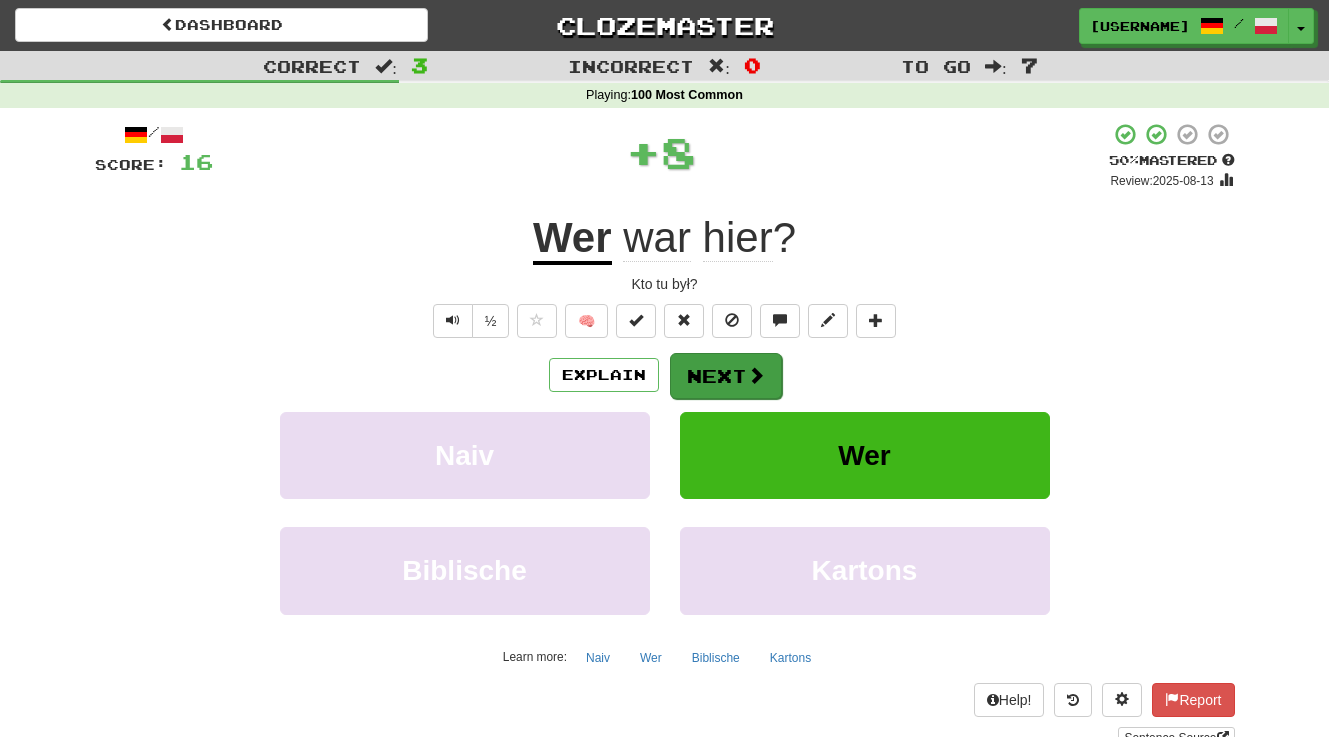 click at bounding box center [756, 375] 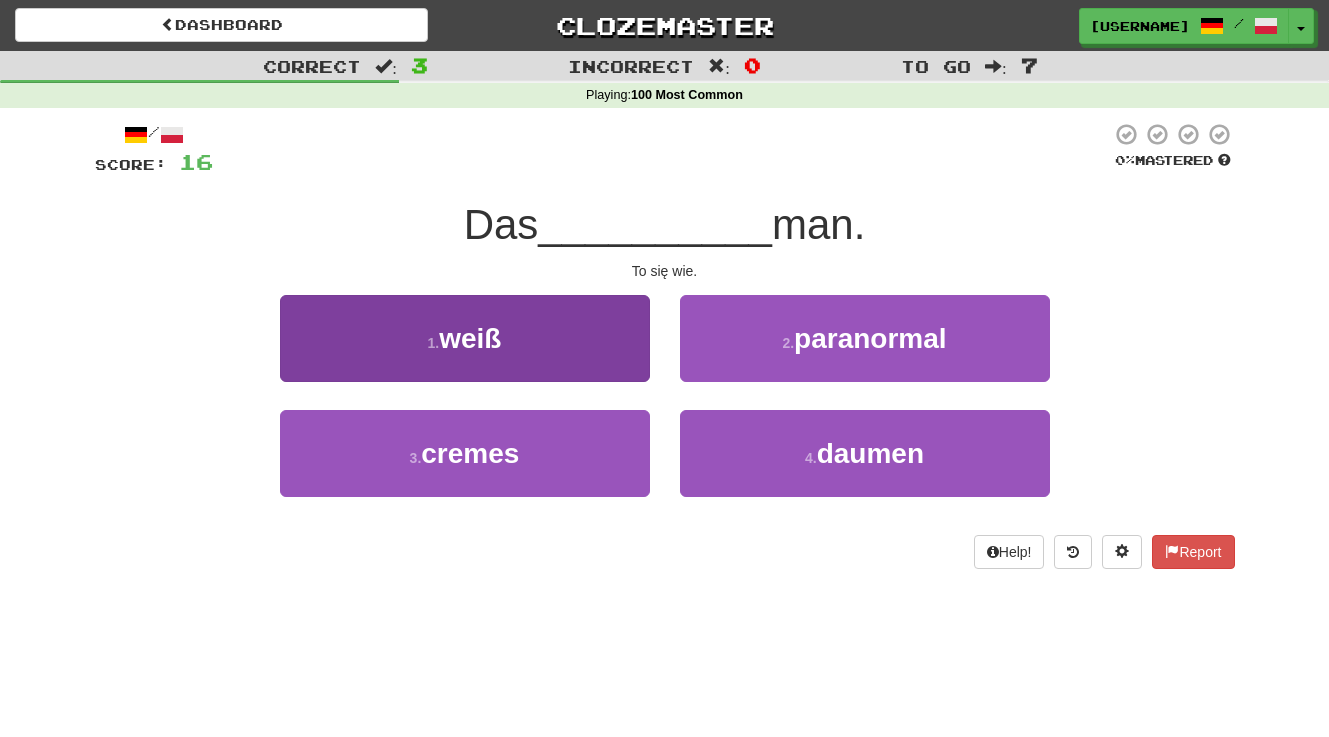 click on "1 .  weiß" at bounding box center (465, 338) 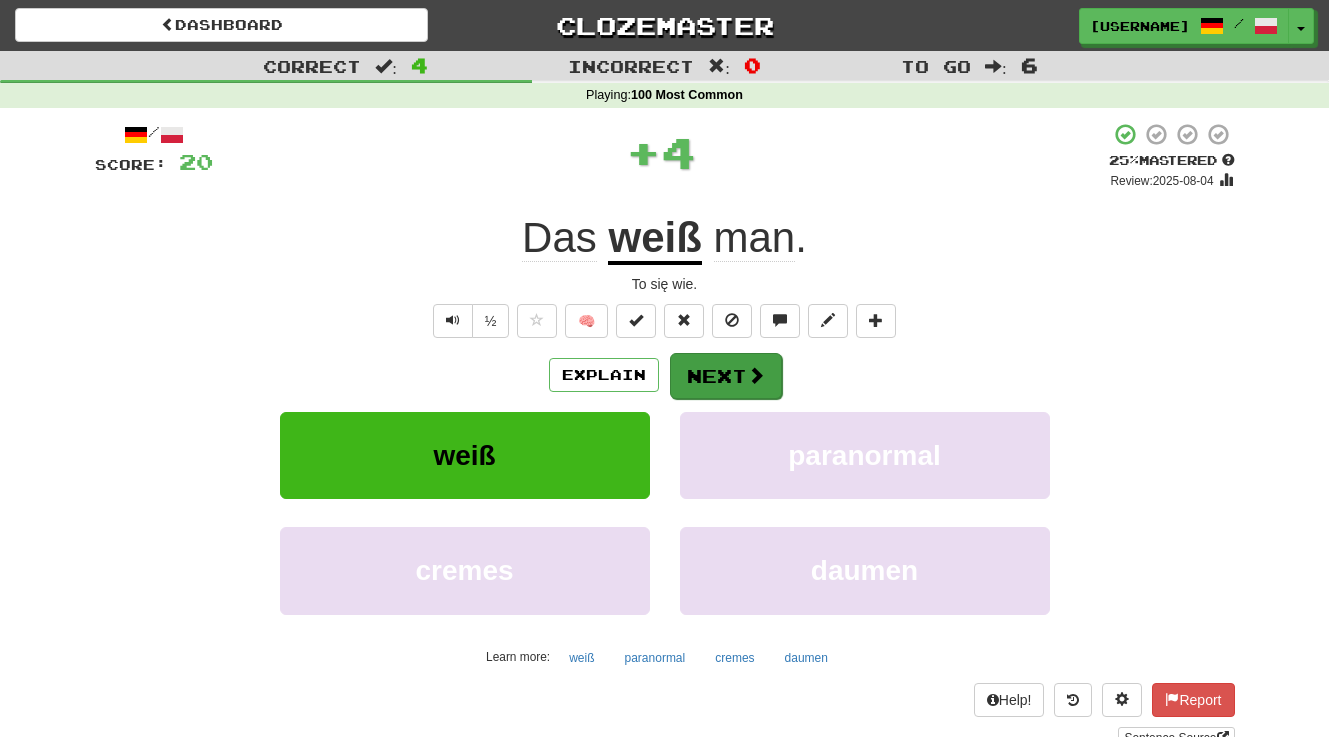 click on "Next" at bounding box center (726, 376) 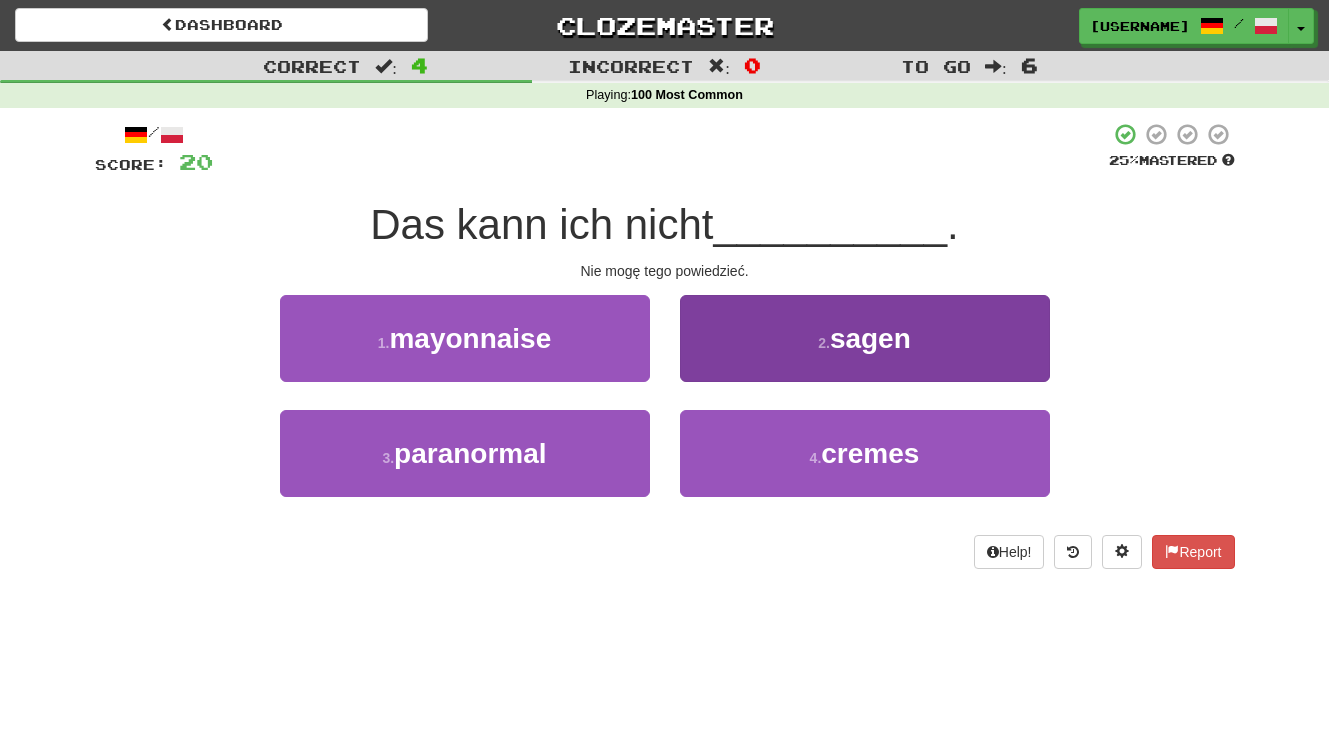 click on "2 .  sagen" at bounding box center [865, 338] 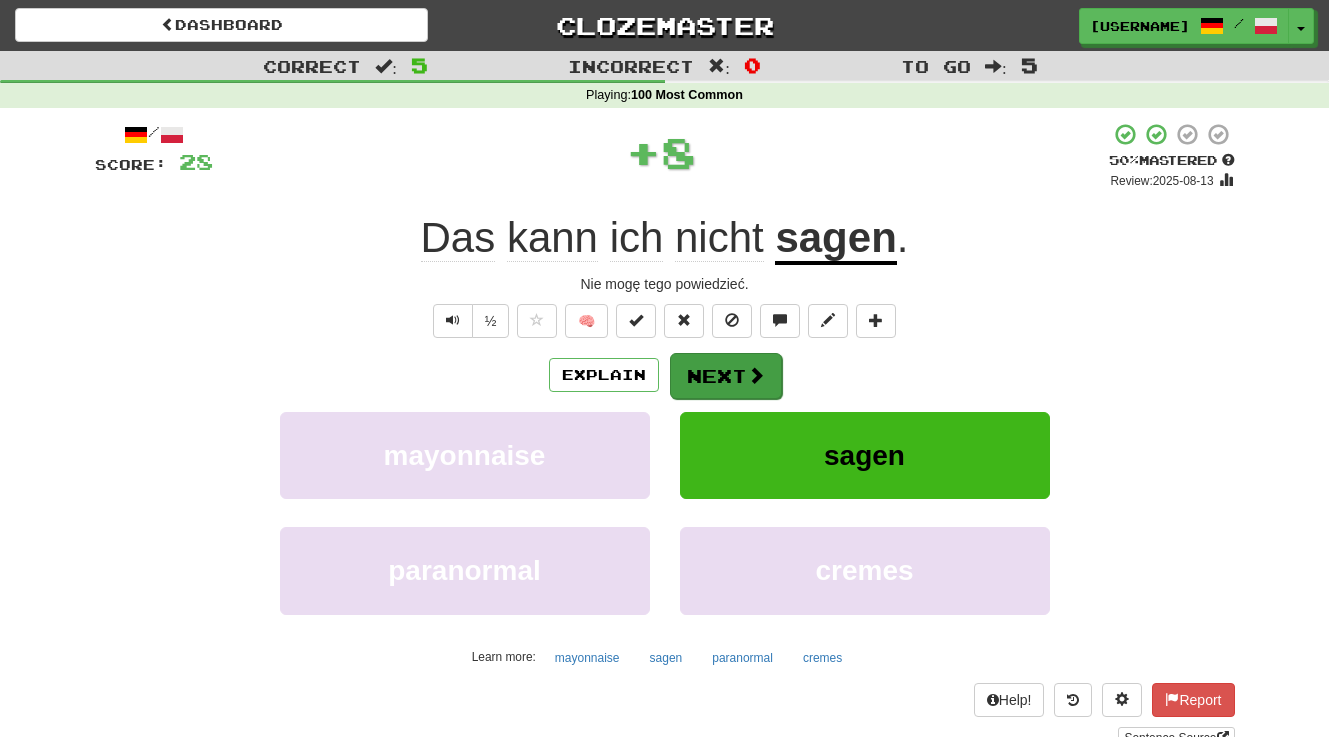 click on "Next" at bounding box center (726, 376) 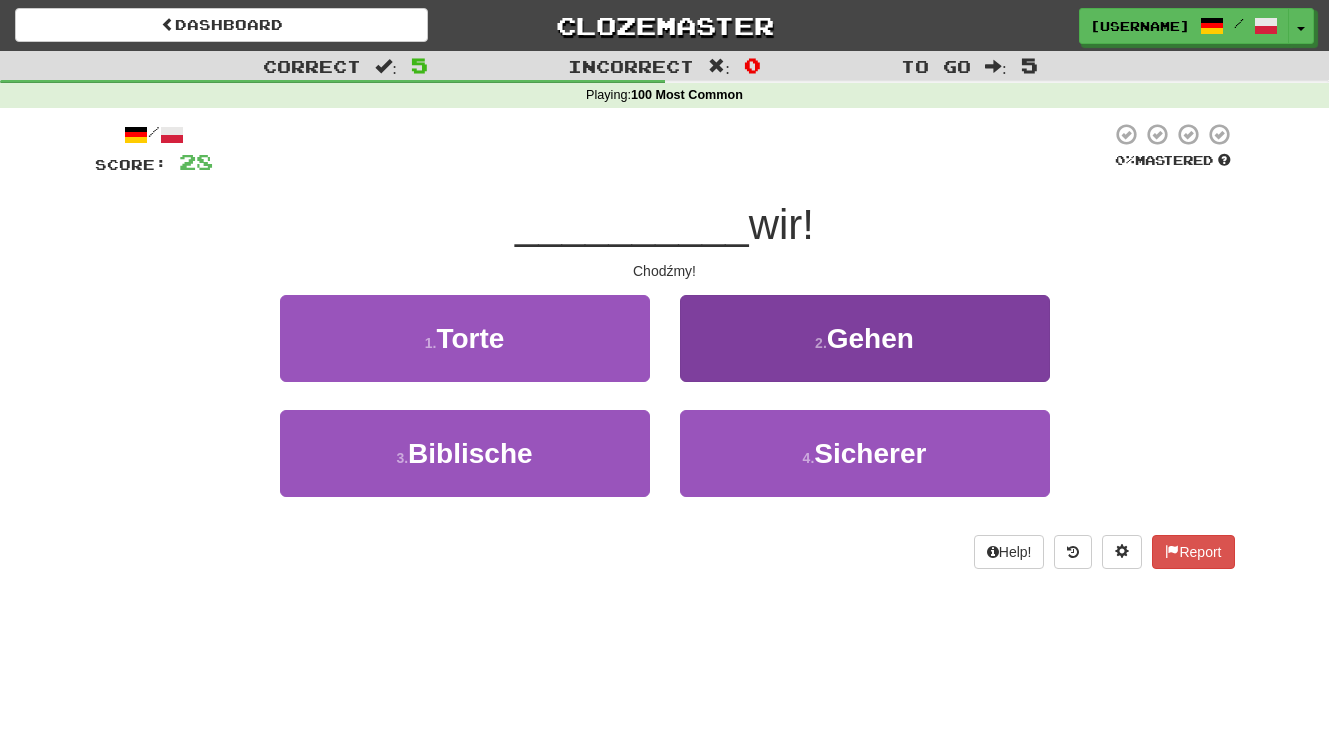 click on "2 .  Gehen" at bounding box center (865, 338) 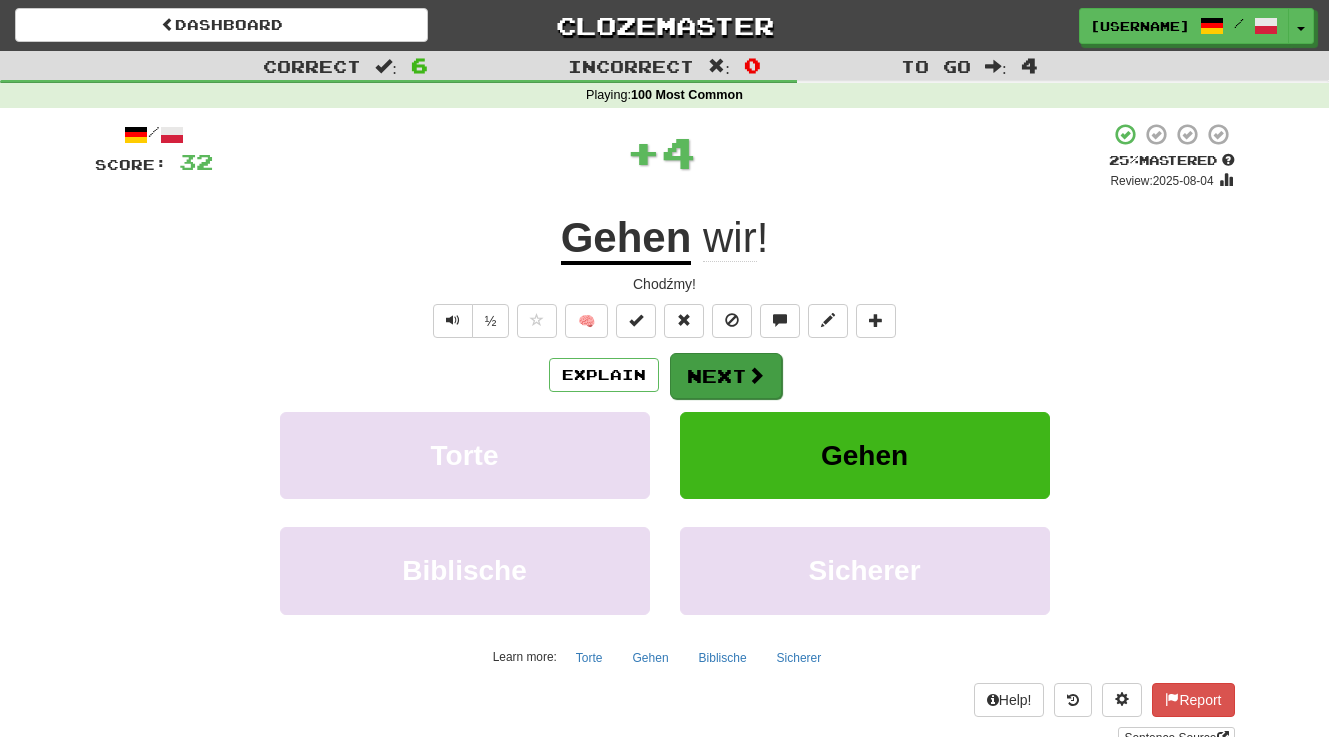 click on "Next" at bounding box center (726, 376) 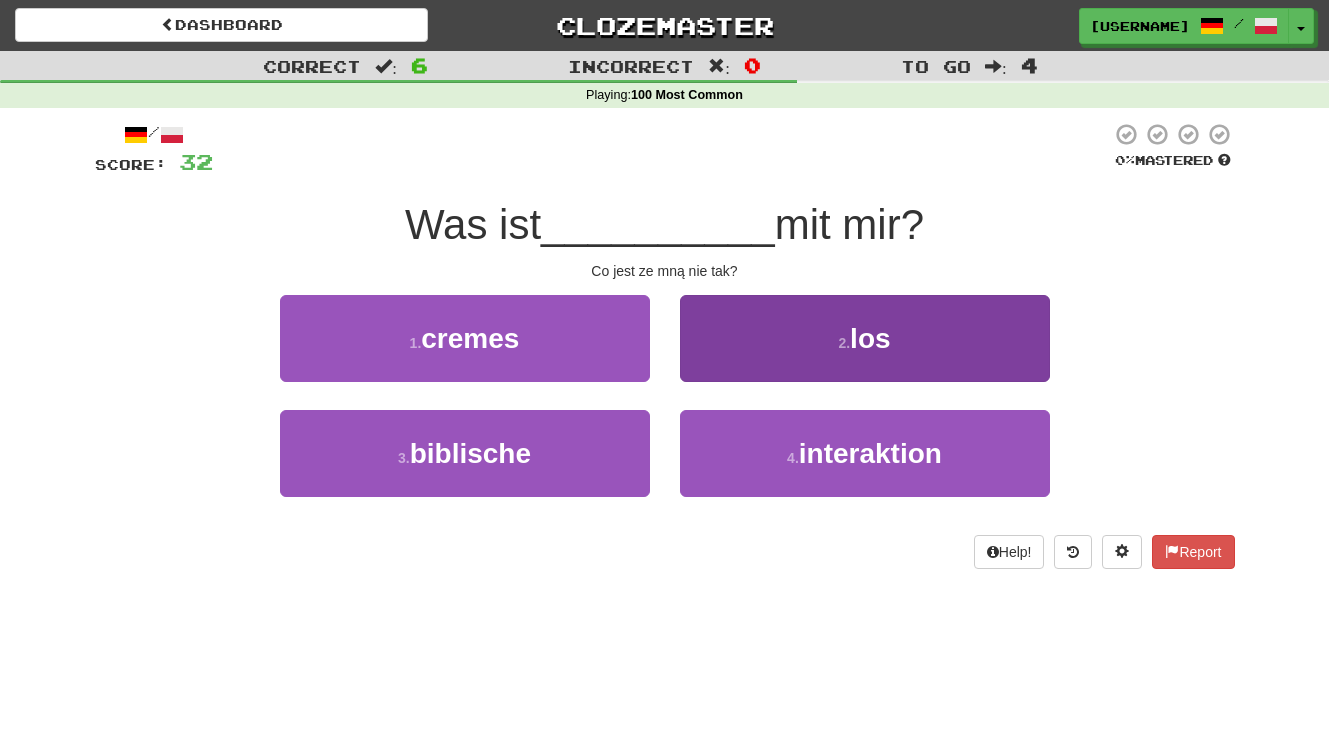 click on "2 .  los" at bounding box center [865, 338] 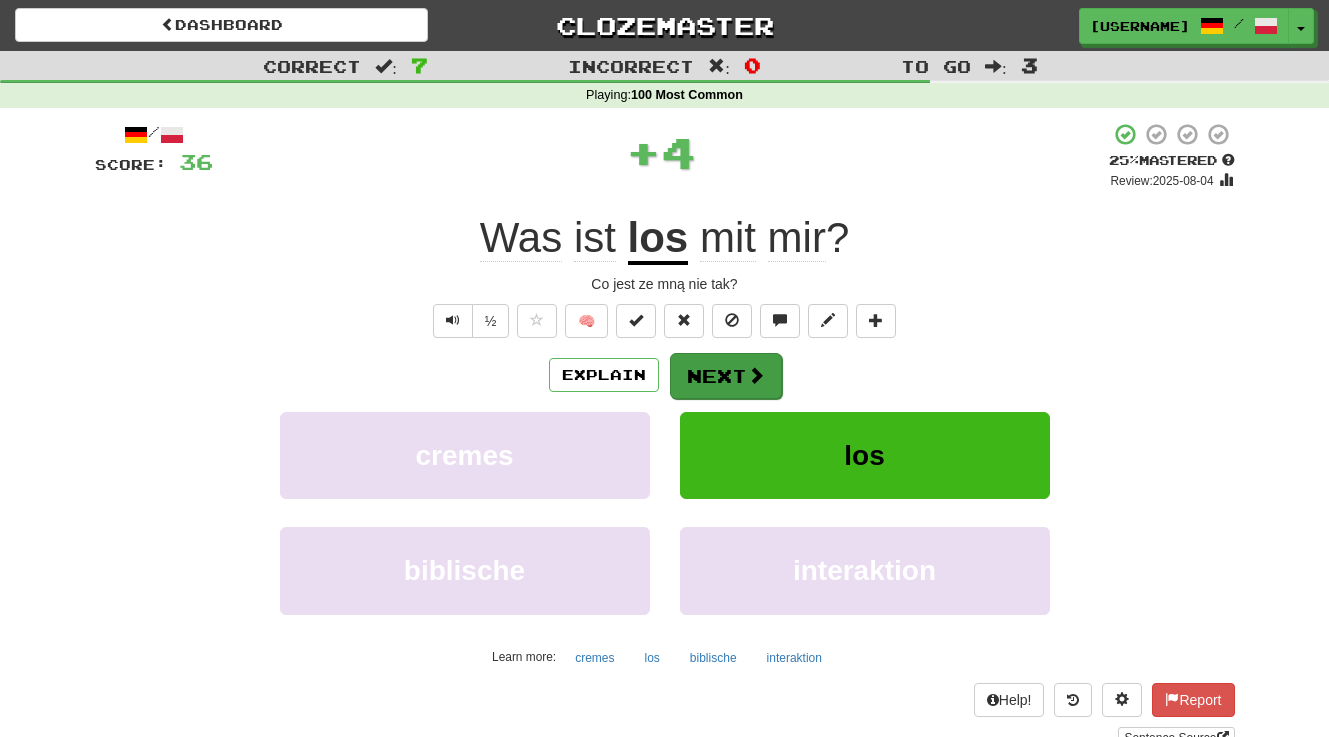 click on "Next" at bounding box center [726, 376] 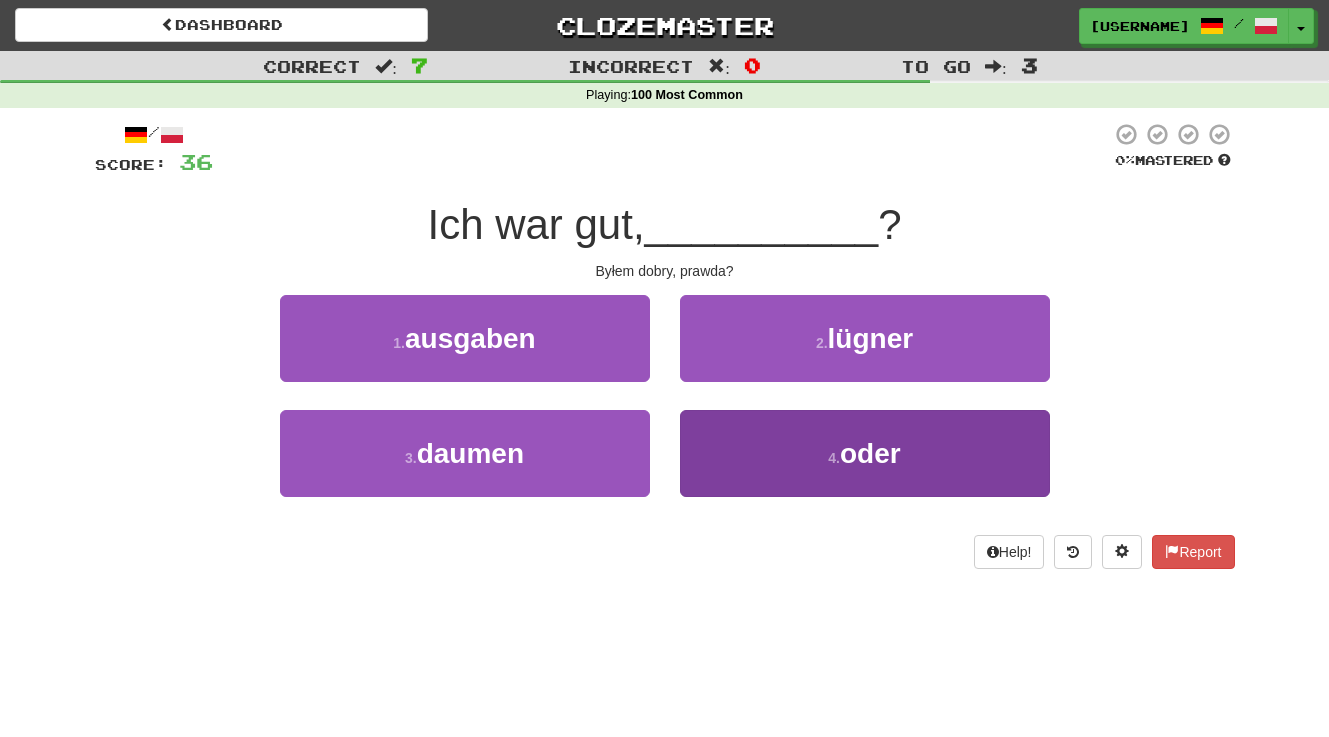 click on "4 .  oder" at bounding box center [865, 453] 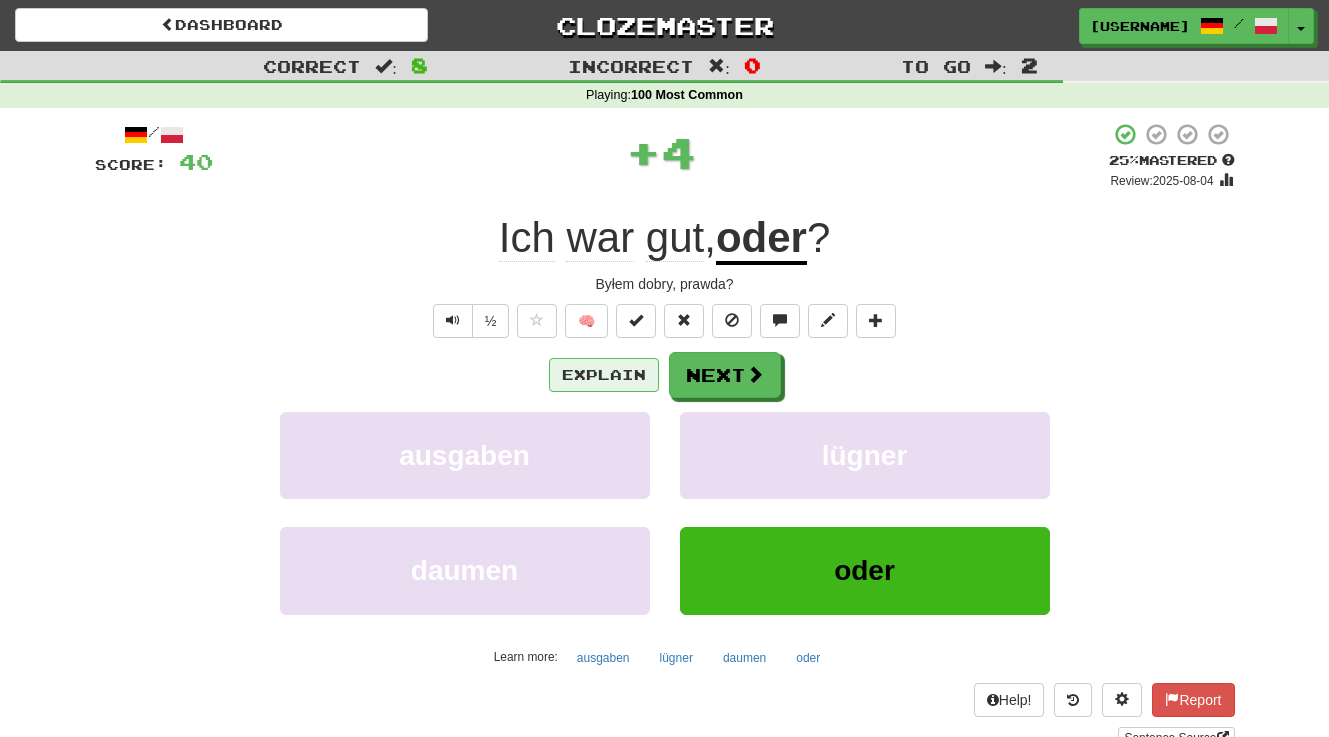 click on "Explain" at bounding box center [604, 375] 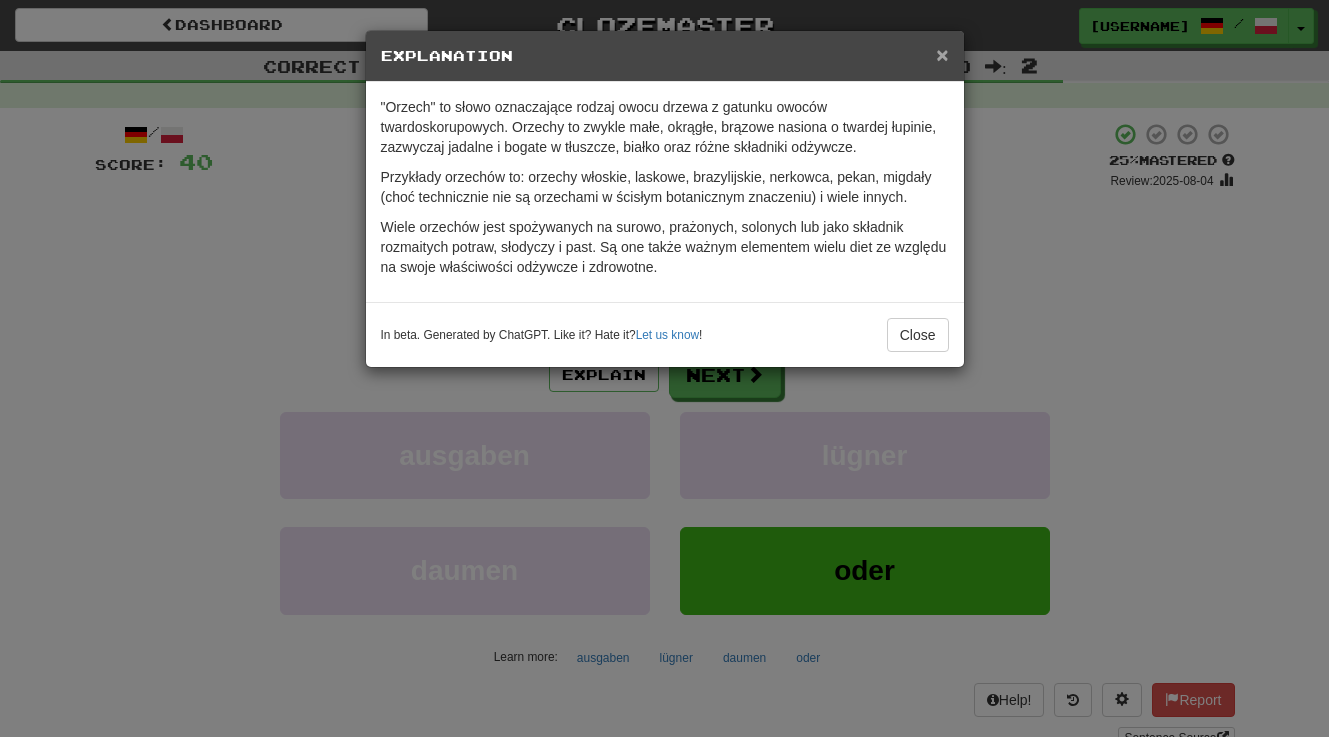 click on "×" at bounding box center (942, 54) 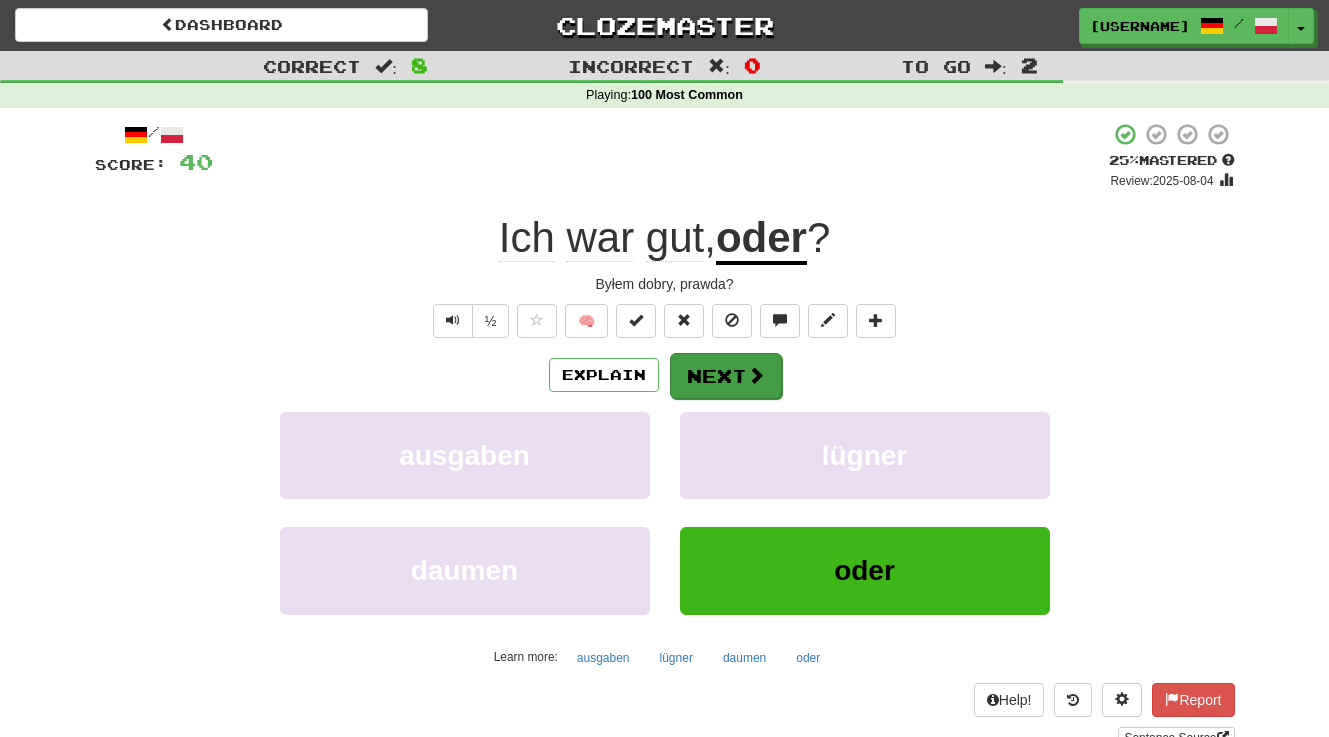 click on "Next" at bounding box center (726, 376) 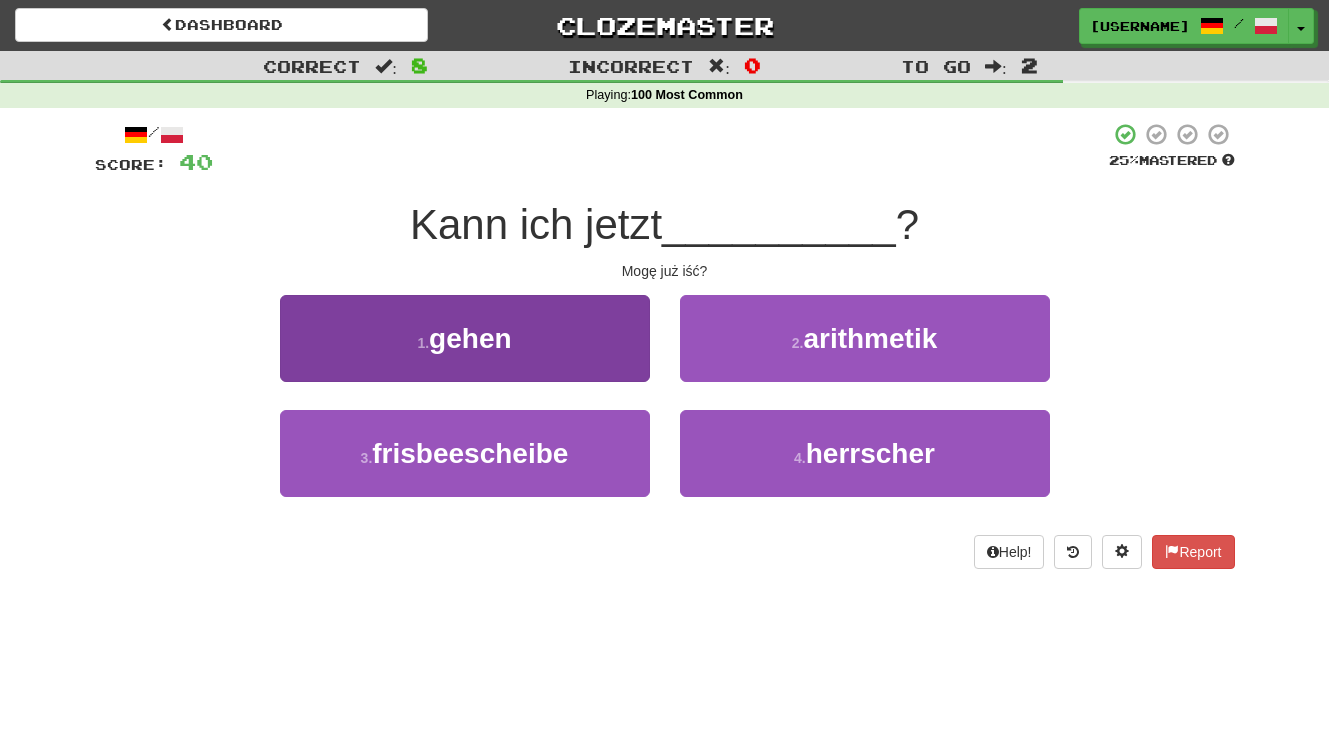 click on "gehen" at bounding box center [470, 338] 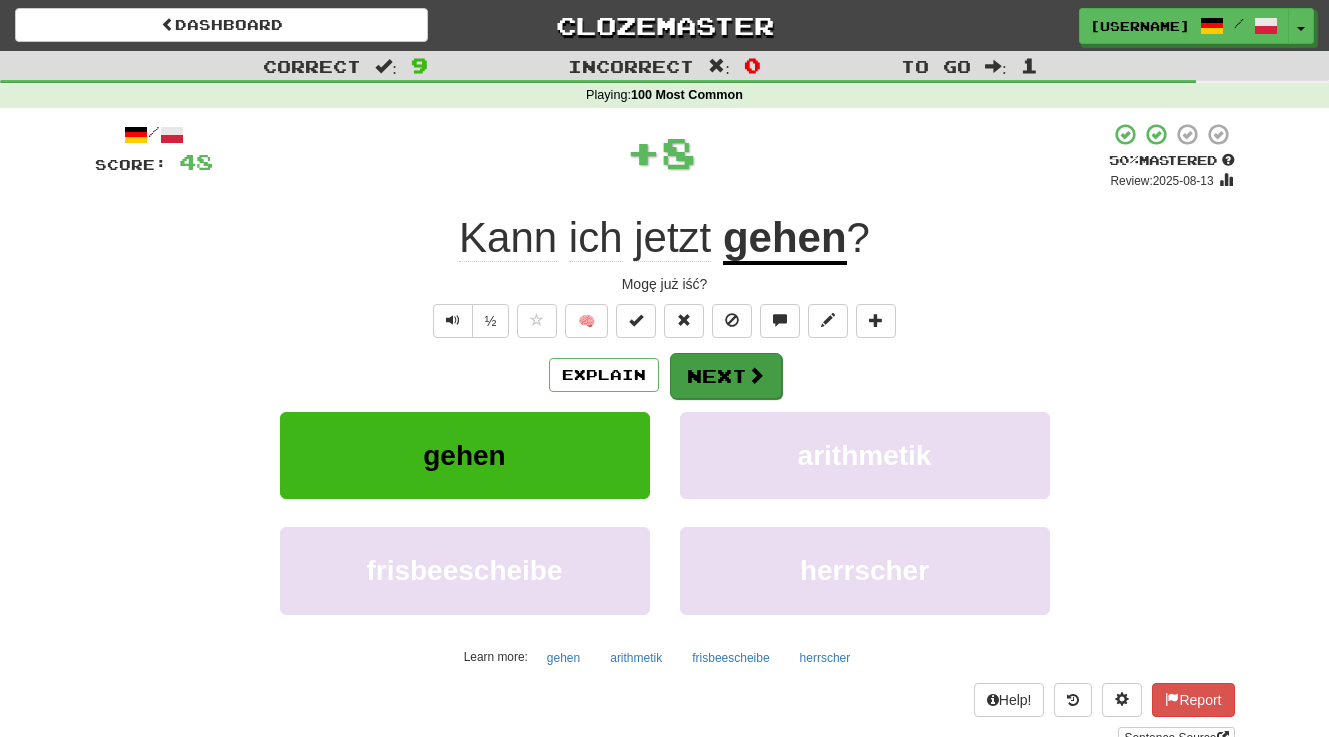click on "Next" at bounding box center (726, 376) 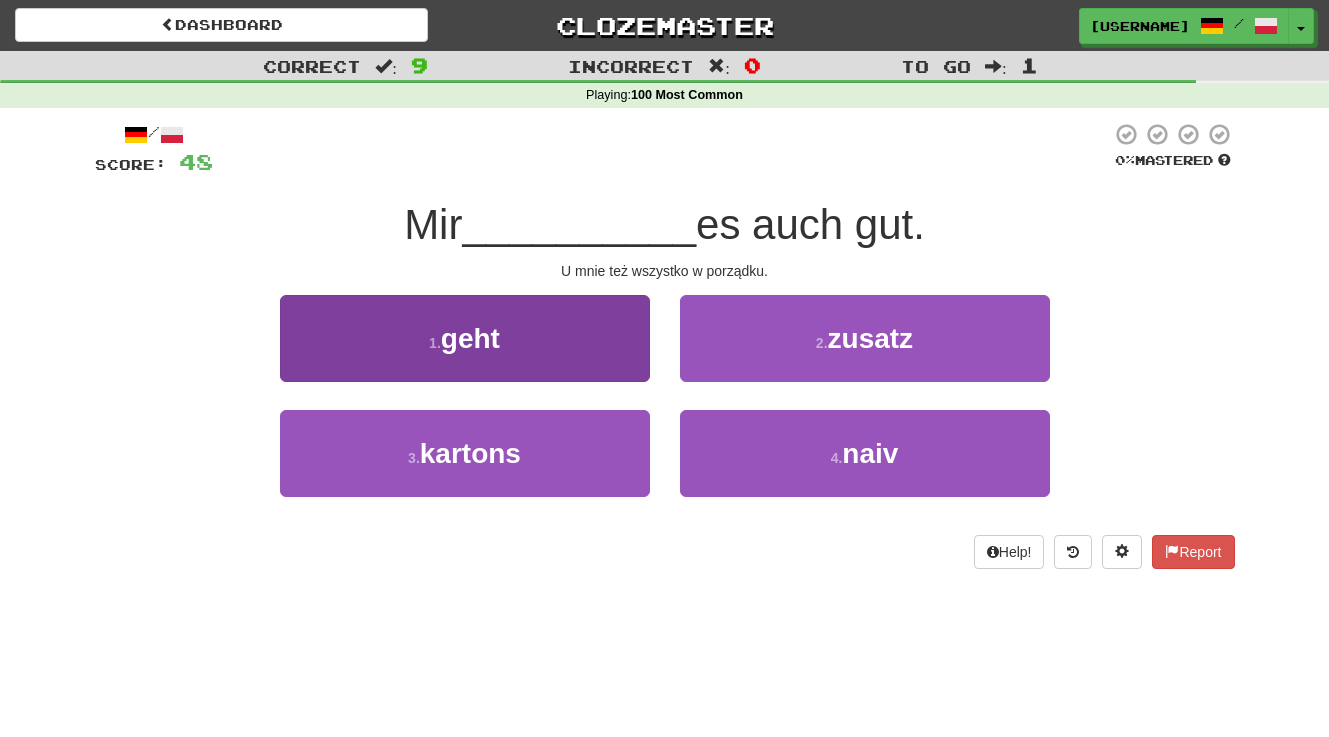 click on "1 .  geht" at bounding box center [465, 338] 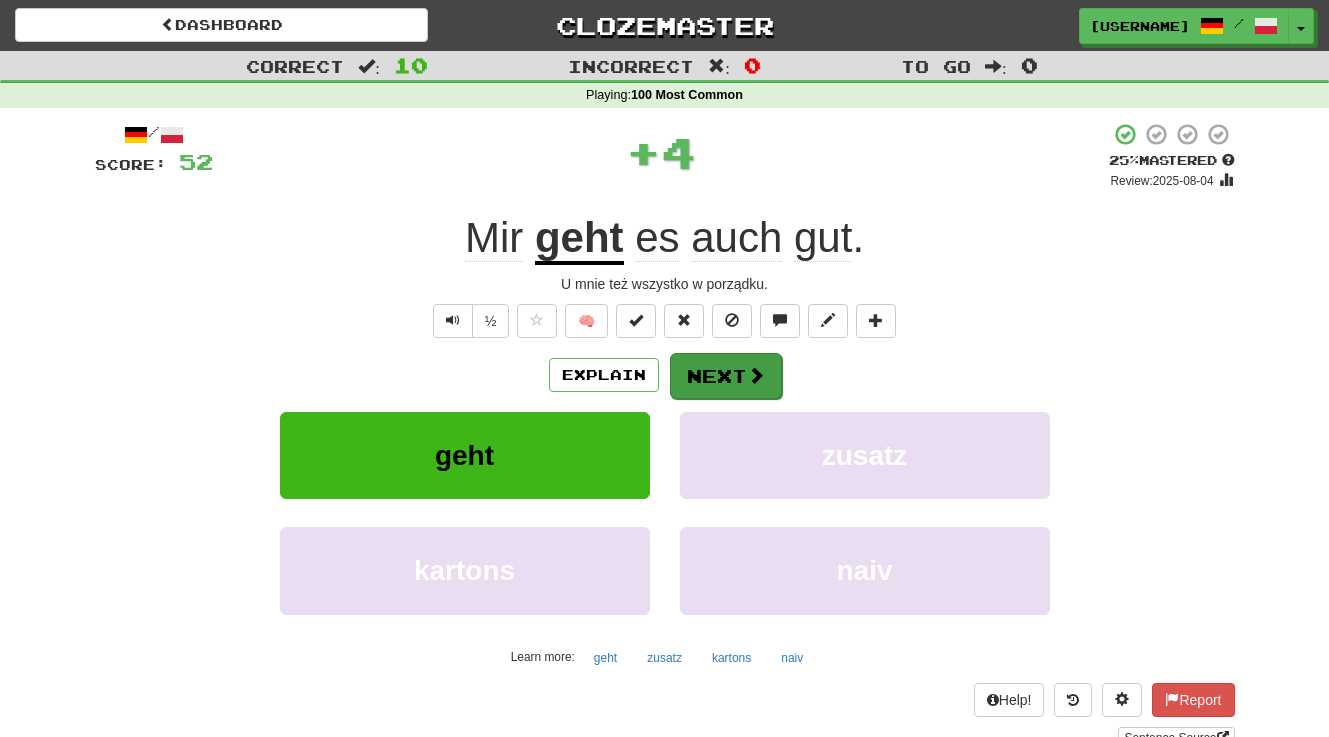 click on "Next" at bounding box center (726, 376) 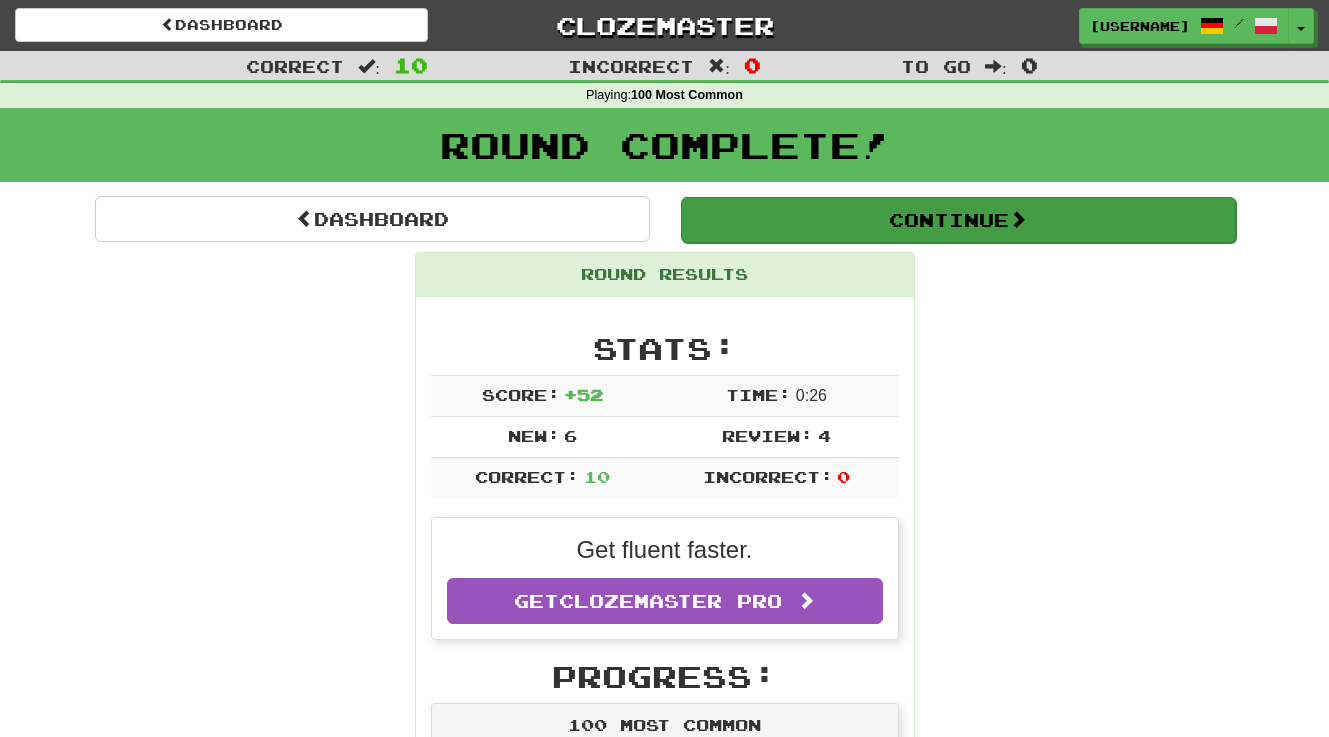 click on "Continue" at bounding box center [958, 220] 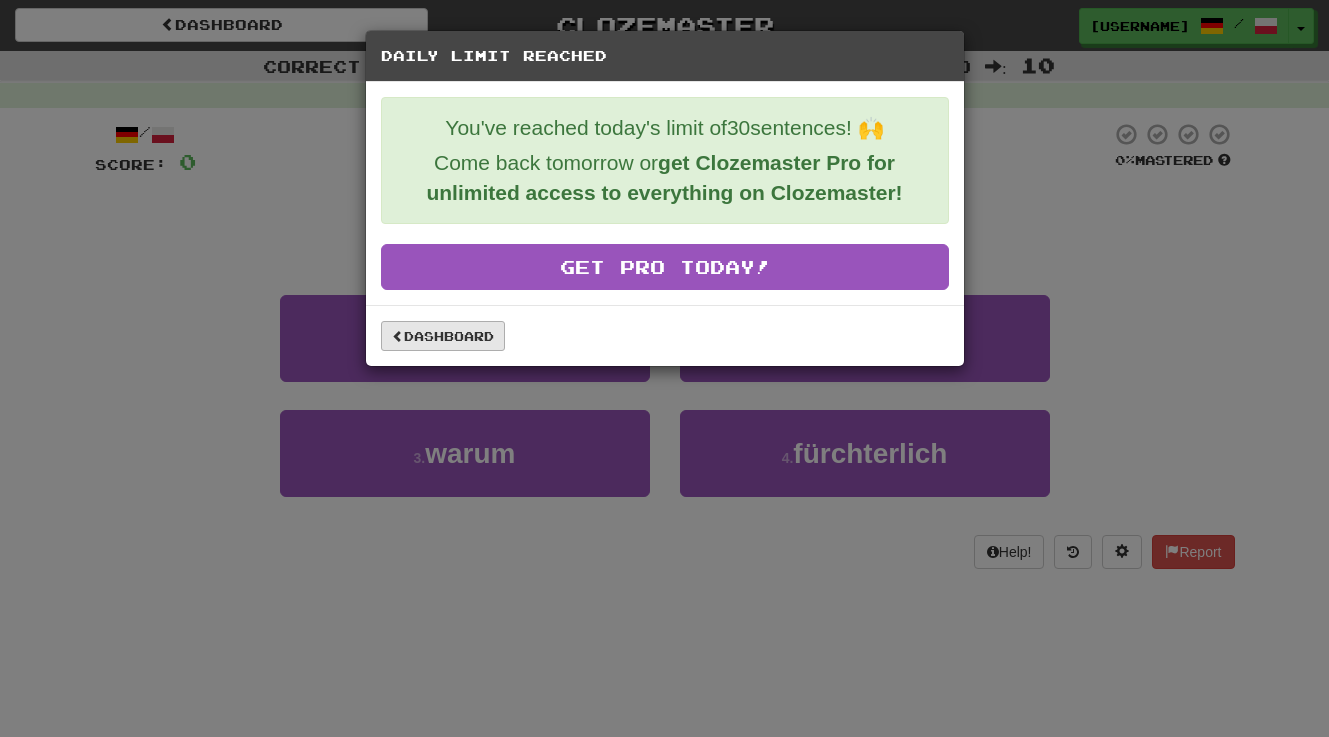 click on "Dashboard" at bounding box center (443, 336) 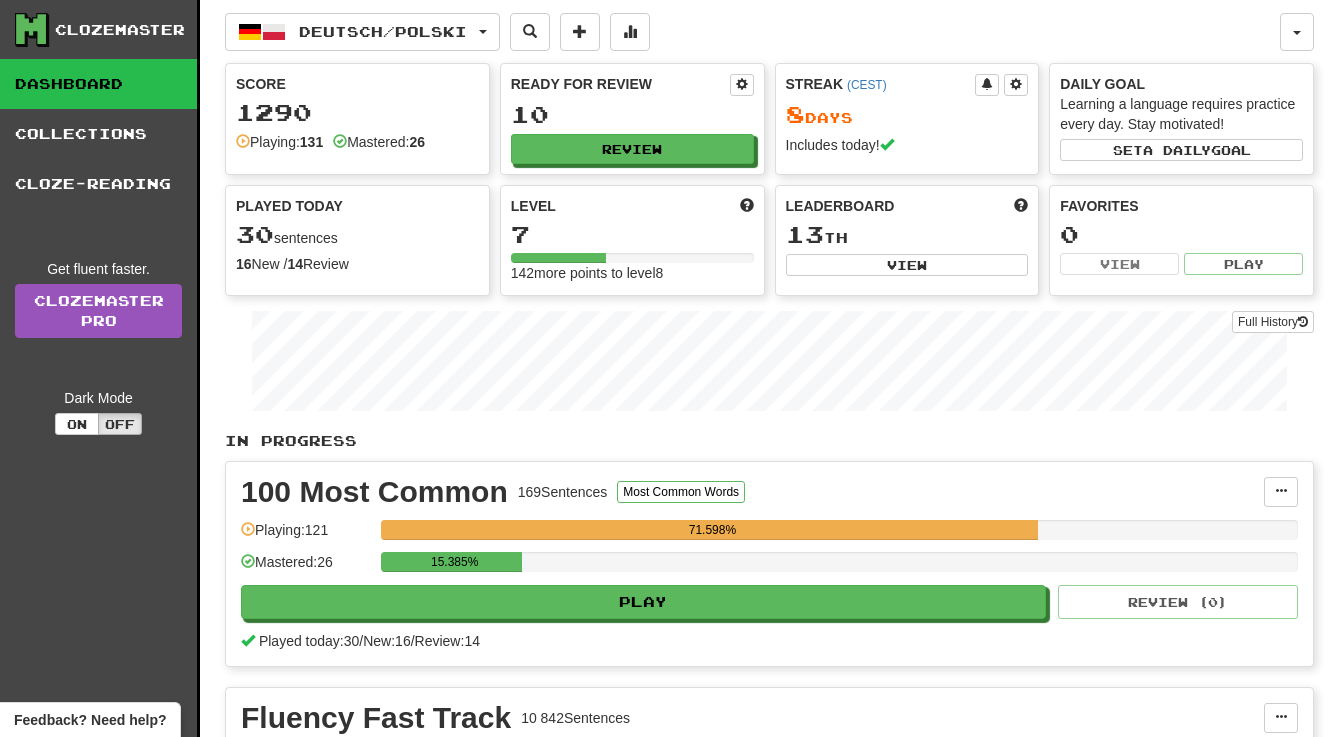 scroll, scrollTop: 0, scrollLeft: 0, axis: both 